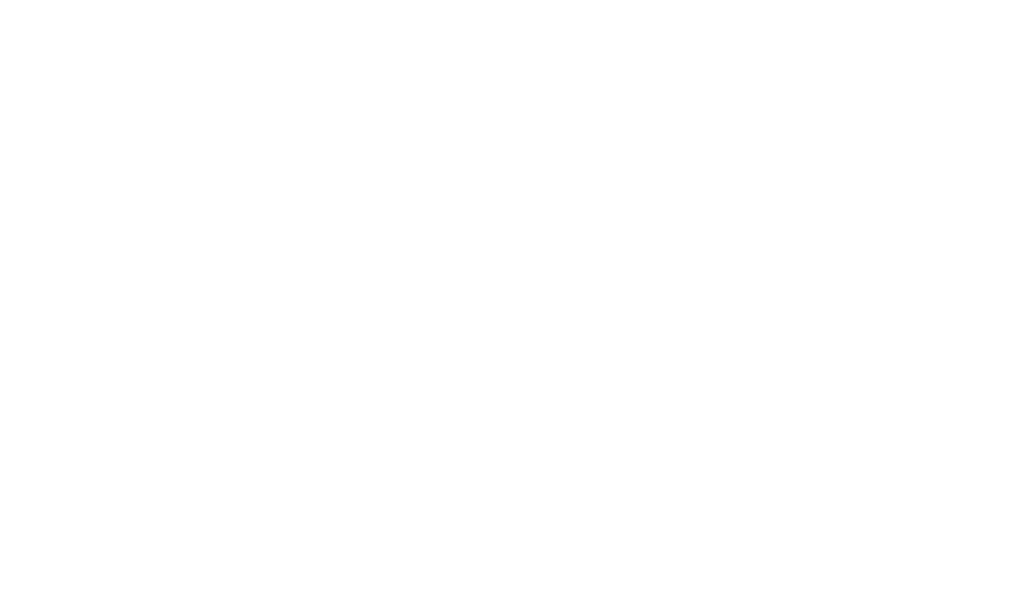 scroll, scrollTop: 0, scrollLeft: 0, axis: both 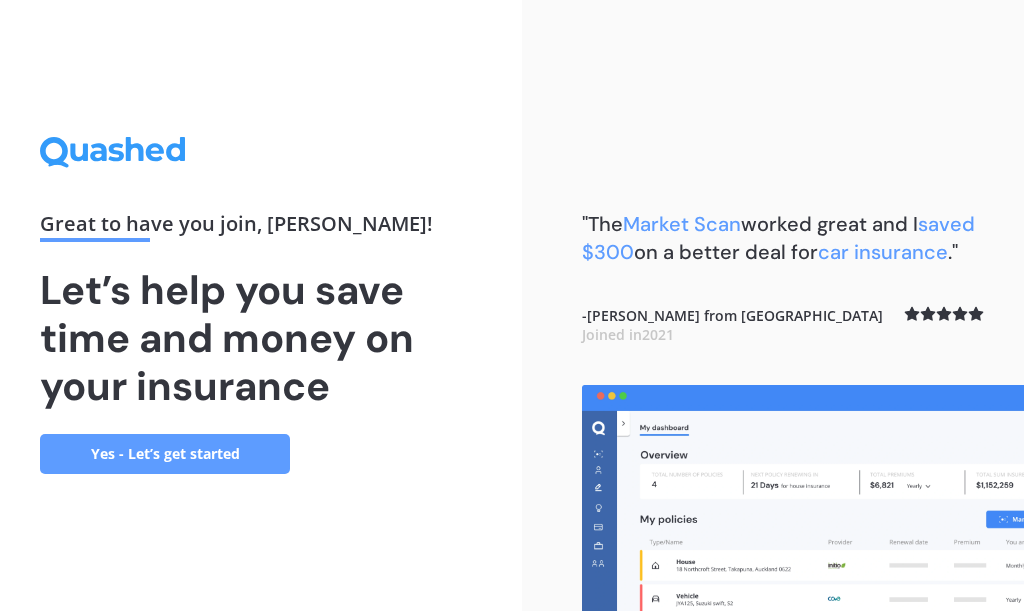 click on "Yes - Let’s get started" at bounding box center (165, 454) 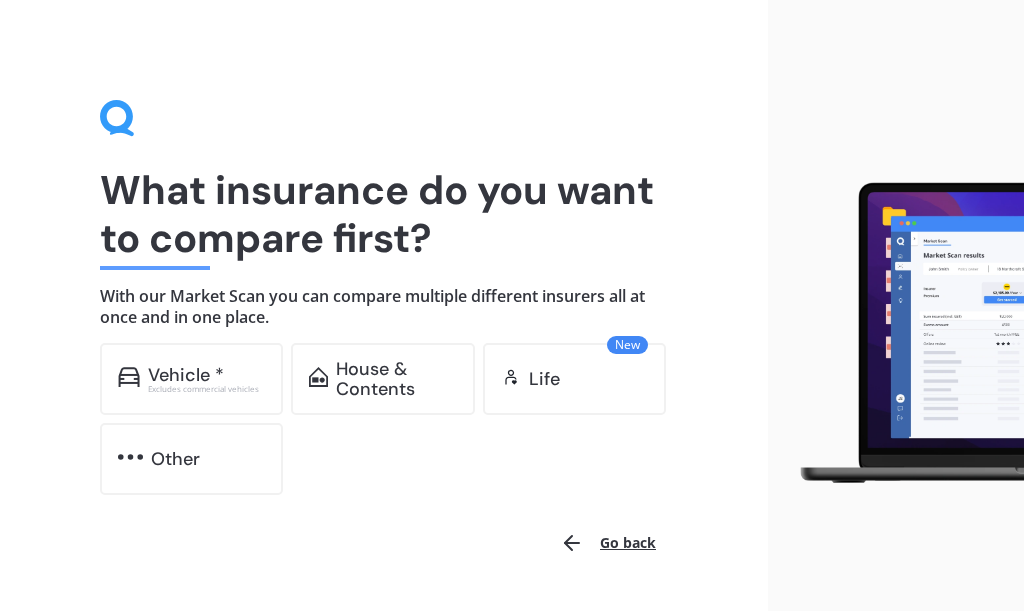 click on "Excludes commercial vehicles" at bounding box center (207, 389) 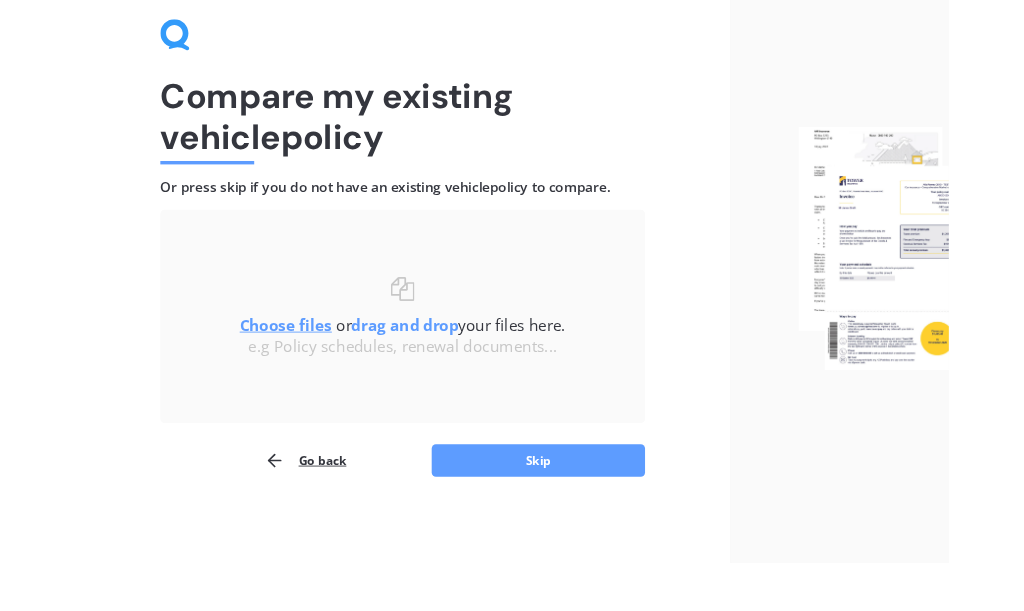scroll, scrollTop: 44, scrollLeft: 0, axis: vertical 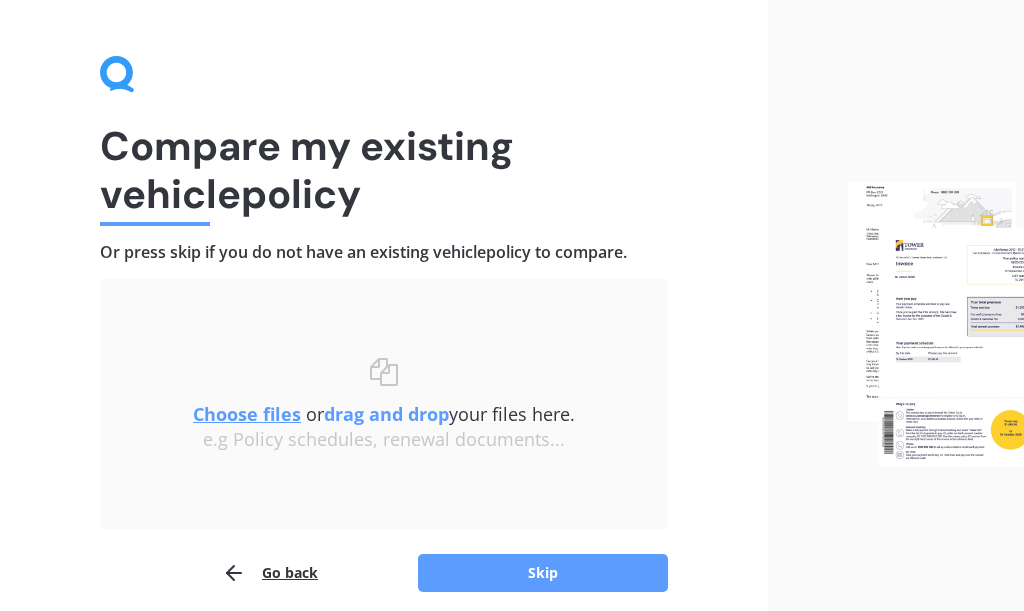 click on "Skip" at bounding box center [543, 573] 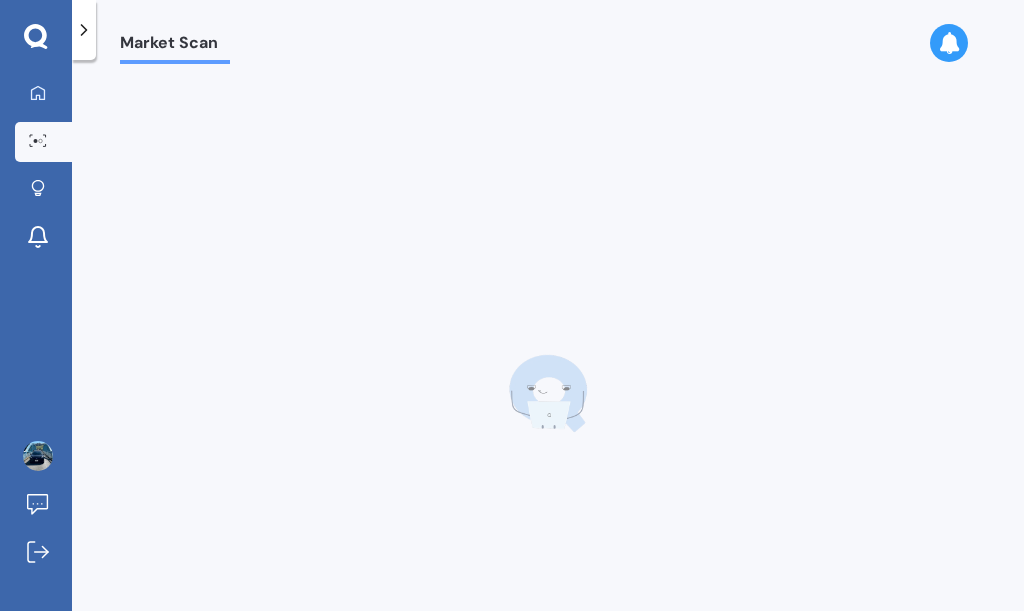 scroll, scrollTop: 0, scrollLeft: 0, axis: both 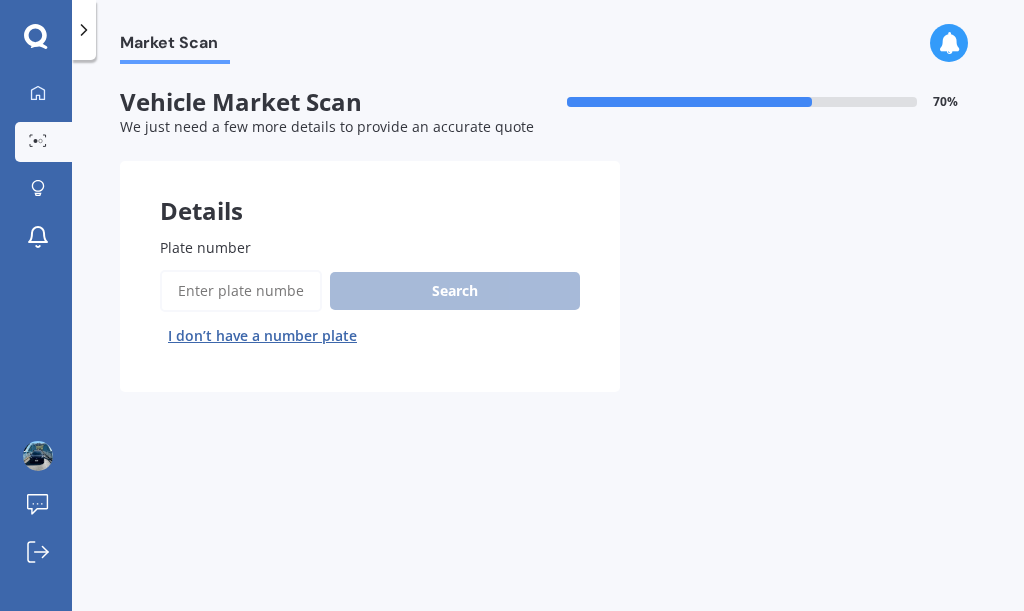 click on "Plate number" at bounding box center [241, 291] 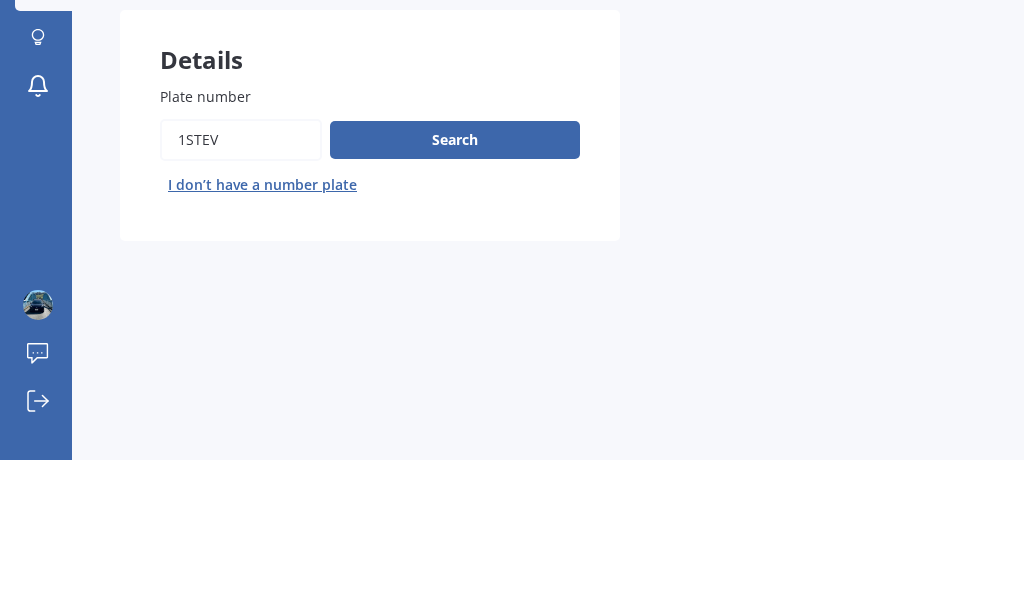 type on "1stev" 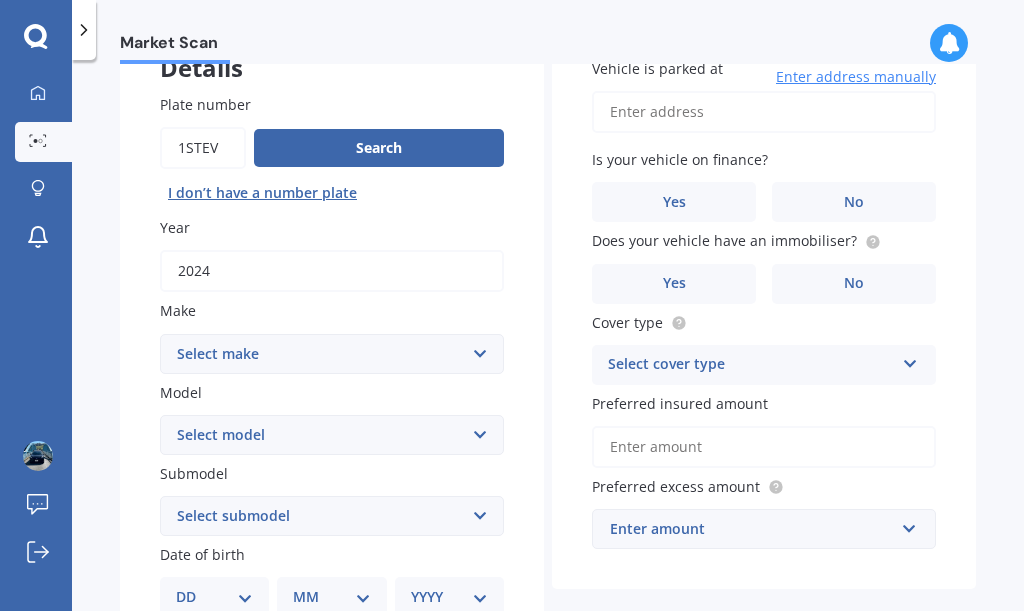 scroll, scrollTop: 142, scrollLeft: 0, axis: vertical 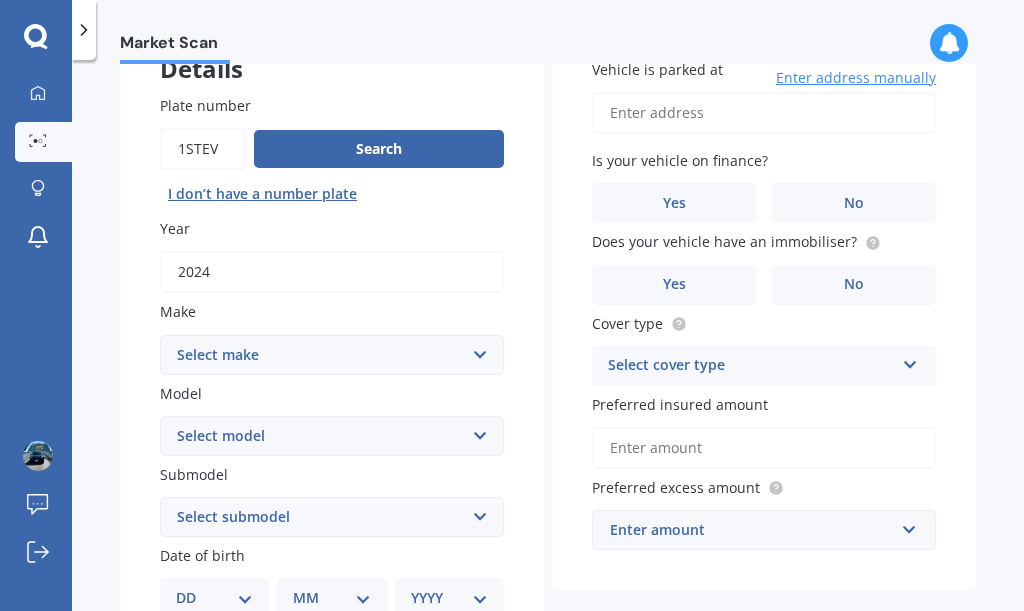 click on "Select make AC ALFA ROMEO ASTON [PERSON_NAME] AUDI AUSTIN BEDFORD Bentley BMW BYD CADILLAC CAN-AM CHERY CHEVROLET CHRYSLER Citroen CRUISEAIR CUPRA DAEWOO DAIHATSU DAIMLER DAMON DIAHATSU DODGE EXOCET FACTORY FIVE FERRARI FIAT Fiord FLEETWOOD FORD FOTON FRASER GEELY GENESIS GEORGIE BOY GMC GREAT WALL GWM [PERSON_NAME] HINO [PERSON_NAME] HOLIDAY RAMBLER HONDA HUMMER HYUNDAI INFINITI ISUZU IVECO JAC JAECOO JAGUAR JEEP KGM KIA LADA LAMBORGHINI LANCIA LANDROVER LDV LEXUS LINCOLN LOTUS LUNAR M.G M.G. MAHINDRA MASERATI MAZDA MCLAREN MERCEDES AMG Mercedes Benz MERCEDES-AMG MERCURY MINI MITSUBISHI [PERSON_NAME] NEWMAR NISSAN OMODA OPEL OXFORD PEUGEOT Plymouth Polestar PONTIAC PORSCHE PROTON RAM Range Rover Rayne RENAULT ROLLS ROYCE ROVER SAAB SATURN SEAT SHELBY SKODA SMART SSANGYONG SUBARU SUZUKI TATA TESLA TIFFIN Toyota TRIUMPH TVR Vauxhall VOLKSWAGEN VOLVO WESTFIELD WINNEBAGO ZX" at bounding box center [332, 355] 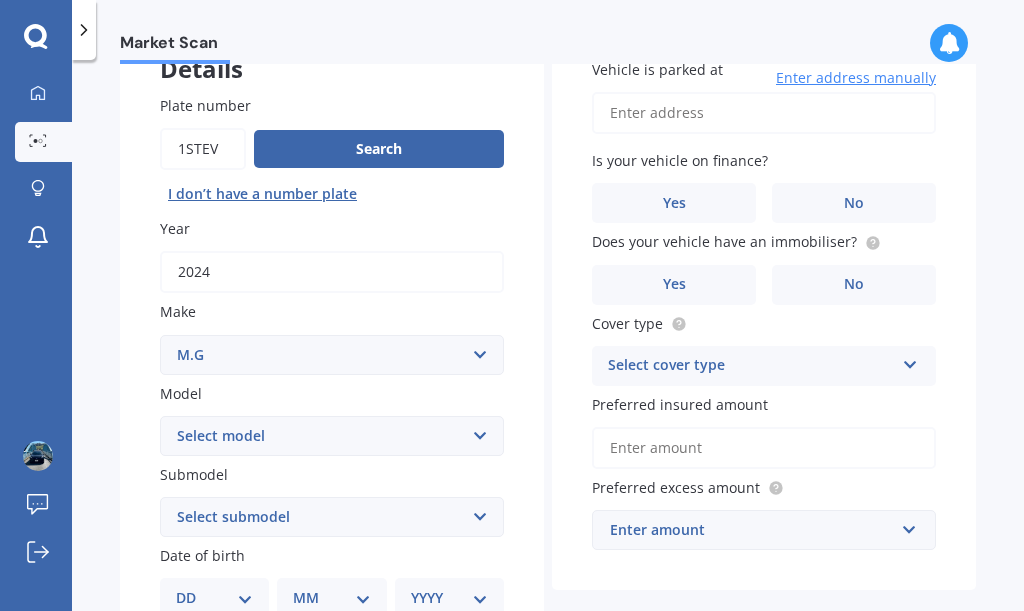 click on "Select model HS" at bounding box center [332, 436] 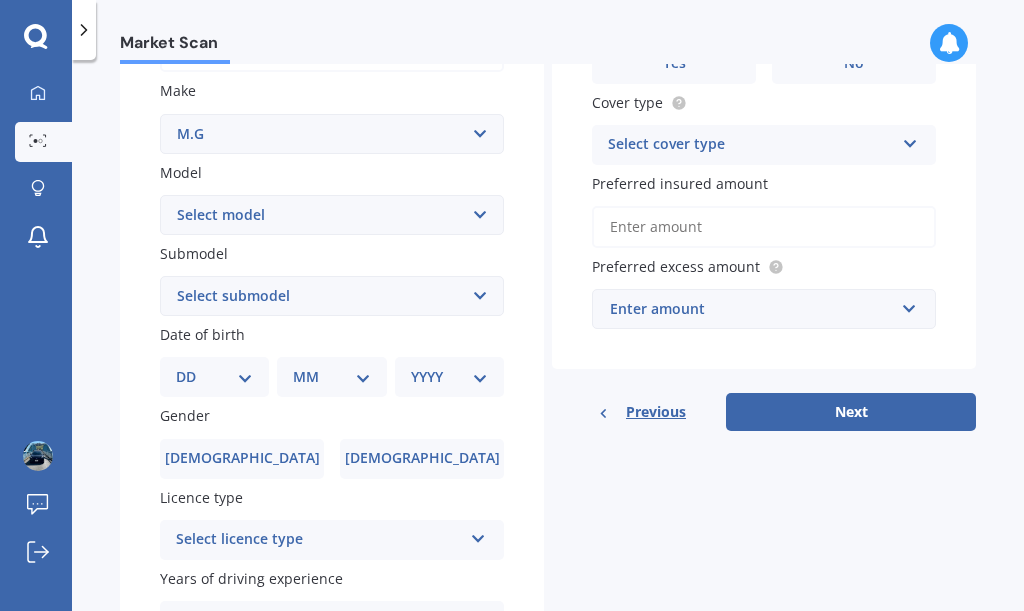 scroll, scrollTop: 364, scrollLeft: 0, axis: vertical 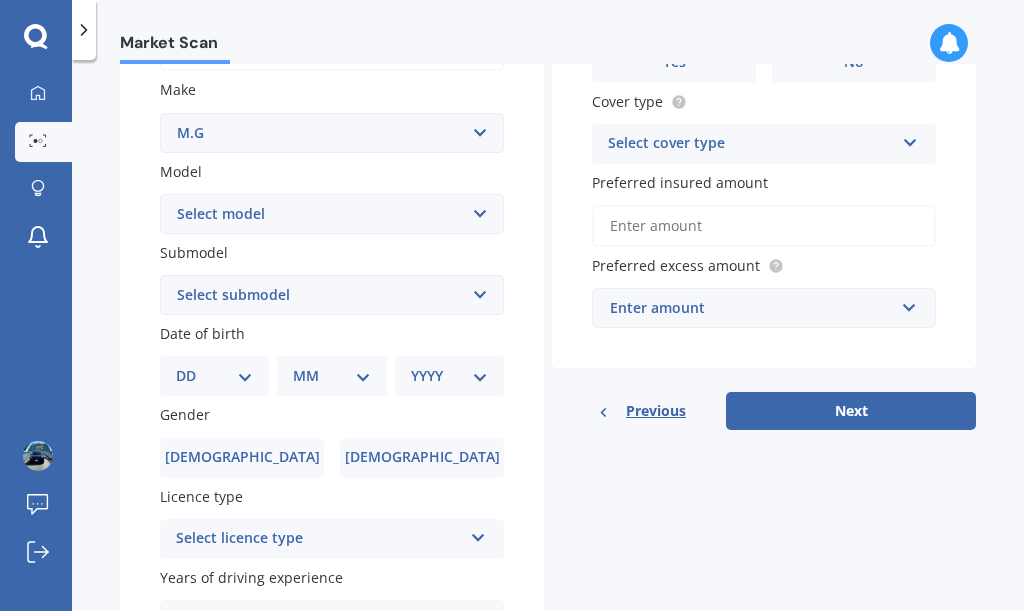 click on "DD 01 02 03 04 05 06 07 08 09 10 11 12 13 14 15 16 17 18 19 20 21 22 23 24 25 26 27 28 29 30 31" at bounding box center [214, 376] 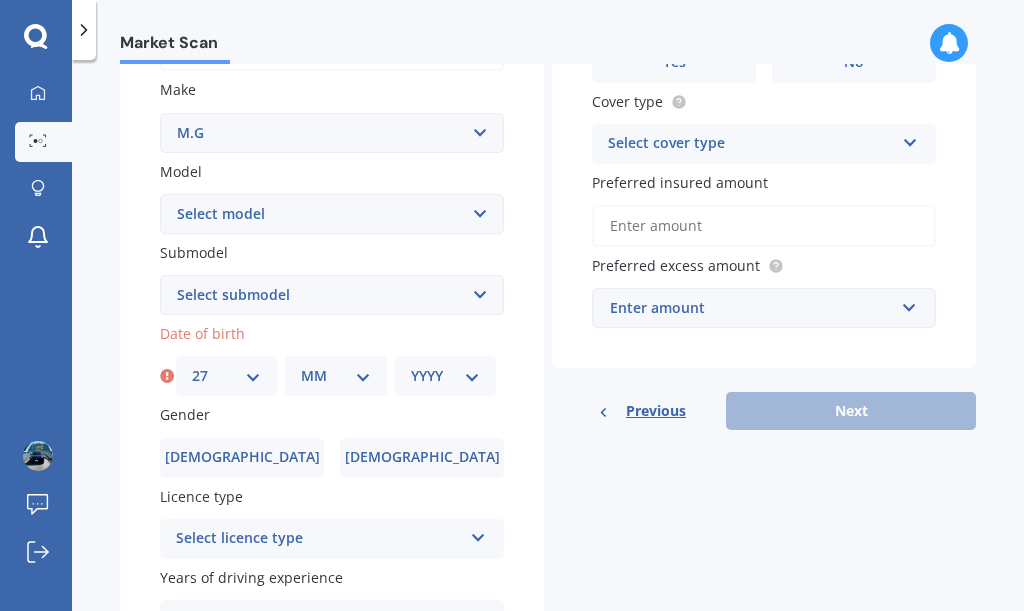 click on "MM 01 02 03 04 05 06 07 08 09 10 11 12" at bounding box center (335, 376) 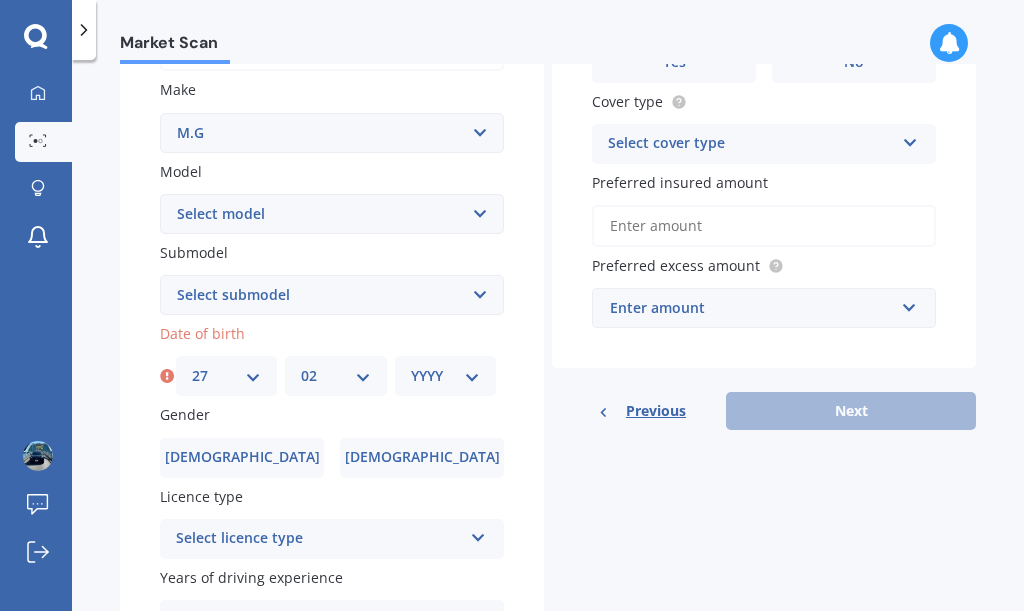 click on "YYYY 2025 2024 2023 2022 2021 2020 2019 2018 2017 2016 2015 2014 2013 2012 2011 2010 2009 2008 2007 2006 2005 2004 2003 2002 2001 2000 1999 1998 1997 1996 1995 1994 1993 1992 1991 1990 1989 1988 1987 1986 1985 1984 1983 1982 1981 1980 1979 1978 1977 1976 1975 1974 1973 1972 1971 1970 1969 1968 1967 1966 1965 1964 1963 1962 1961 1960 1959 1958 1957 1956 1955 1954 1953 1952 1951 1950 1949 1948 1947 1946 1945 1944 1943 1942 1941 1940 1939 1938 1937 1936 1935 1934 1933 1932 1931 1930 1929 1928 1927 1926" at bounding box center [445, 376] 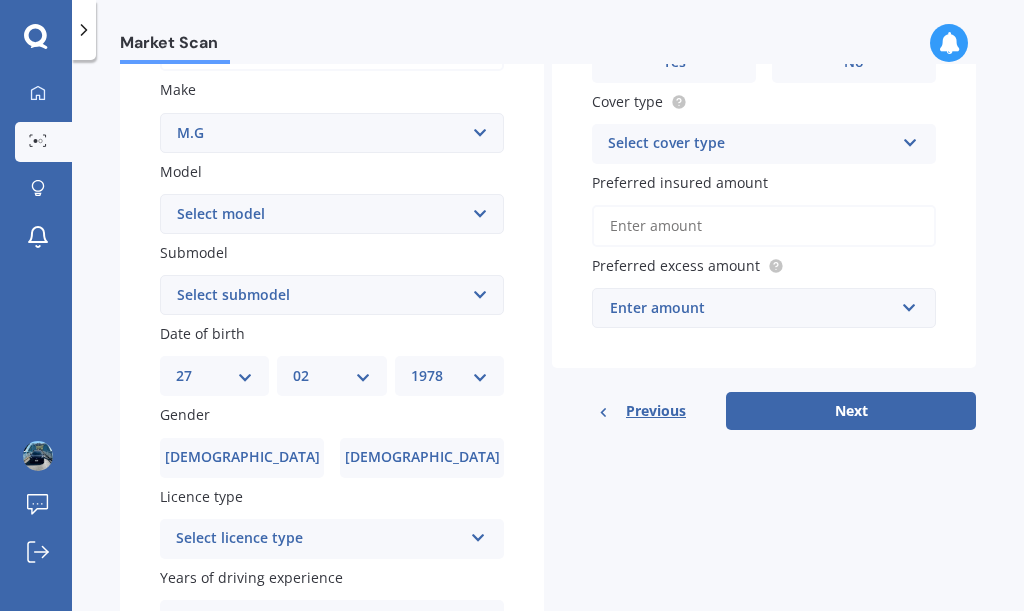 click on "[DEMOGRAPHIC_DATA]" at bounding box center (422, 457) 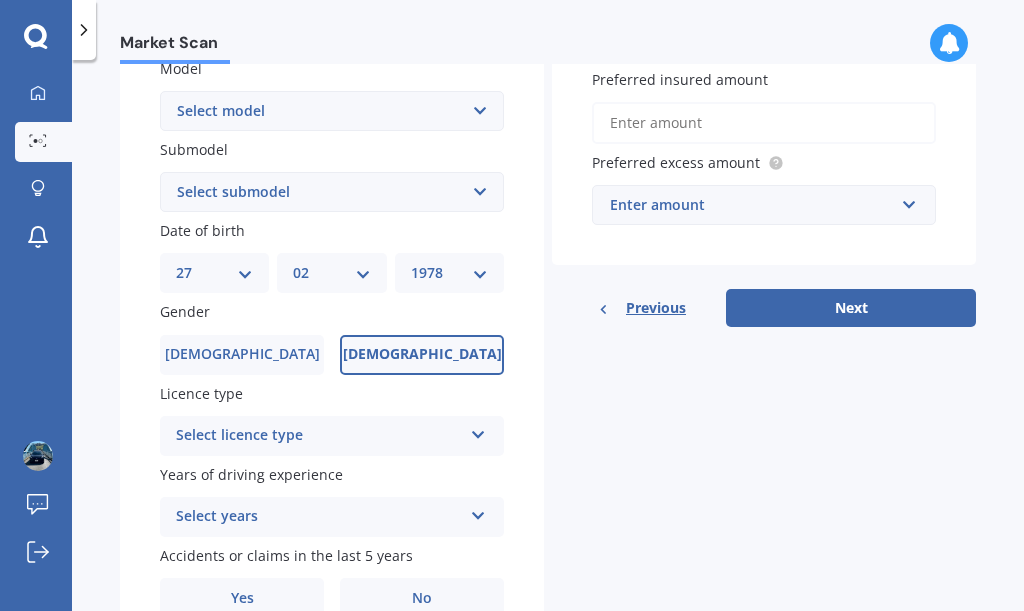 scroll, scrollTop: 469, scrollLeft: 0, axis: vertical 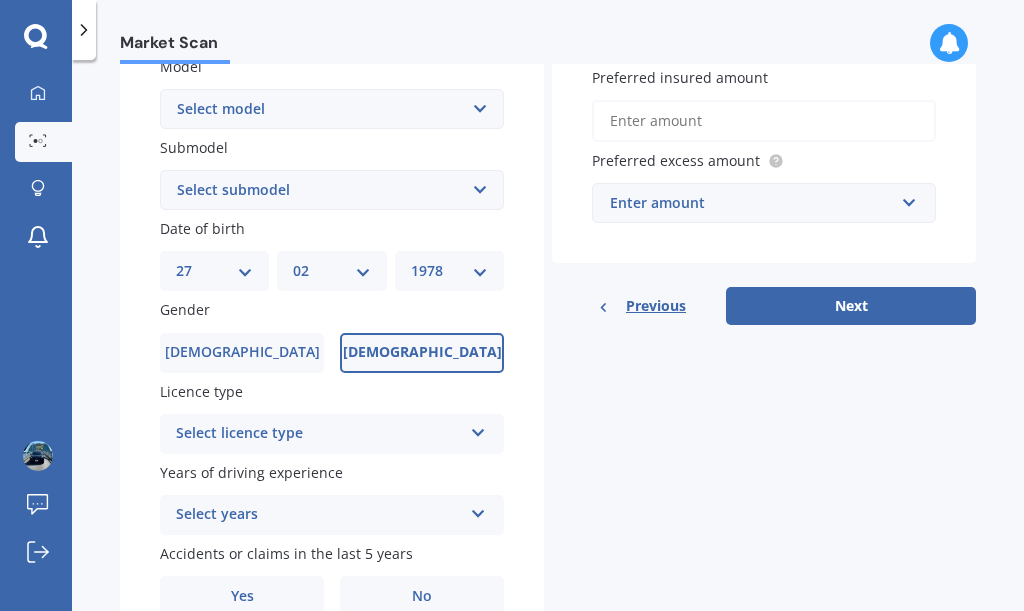 click on "Select licence type" at bounding box center [319, 434] 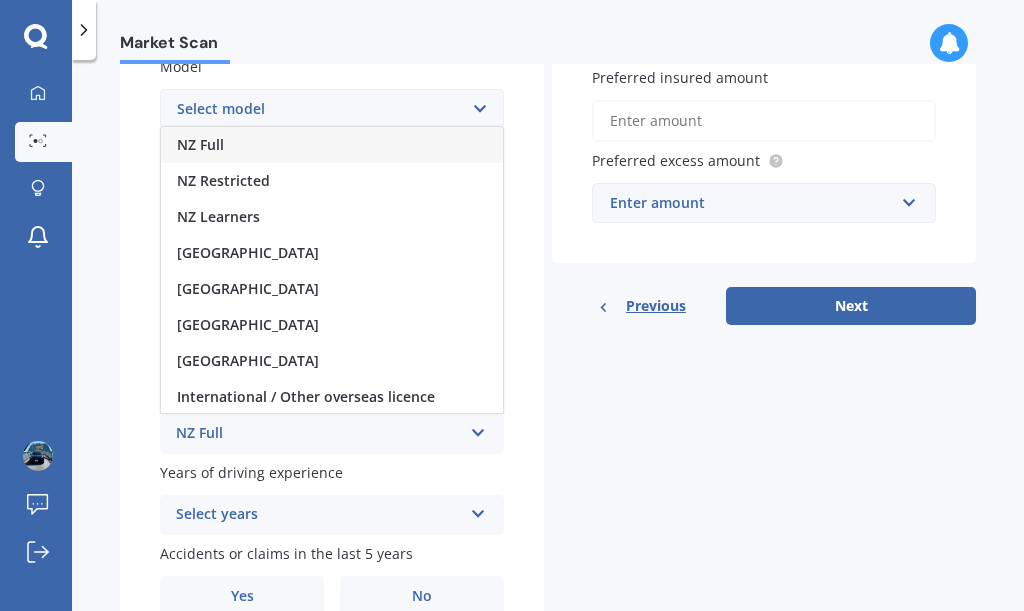 click on "NZ Full" at bounding box center [332, 145] 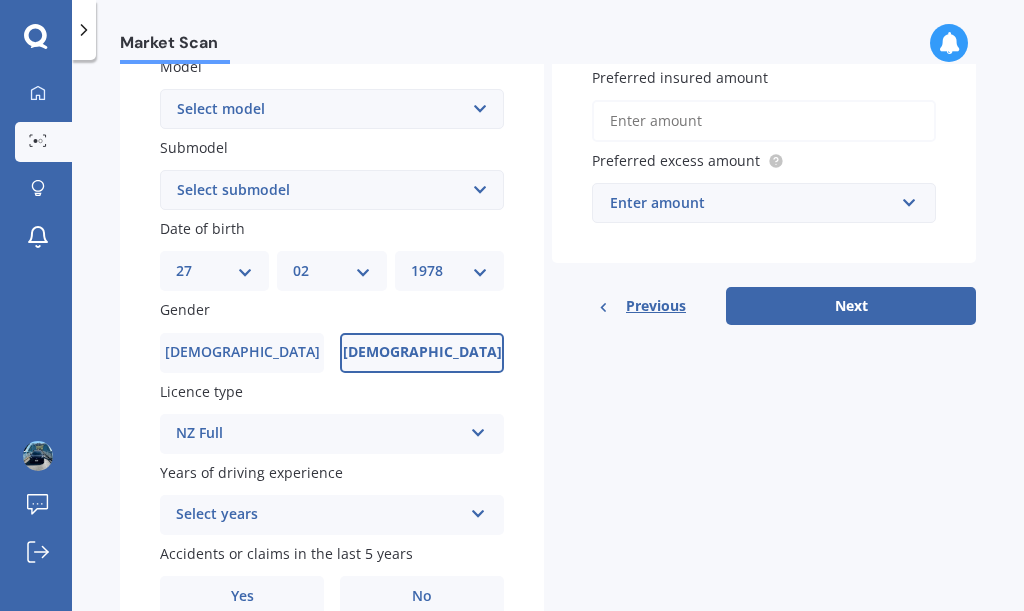 click on "Select years" at bounding box center [319, 515] 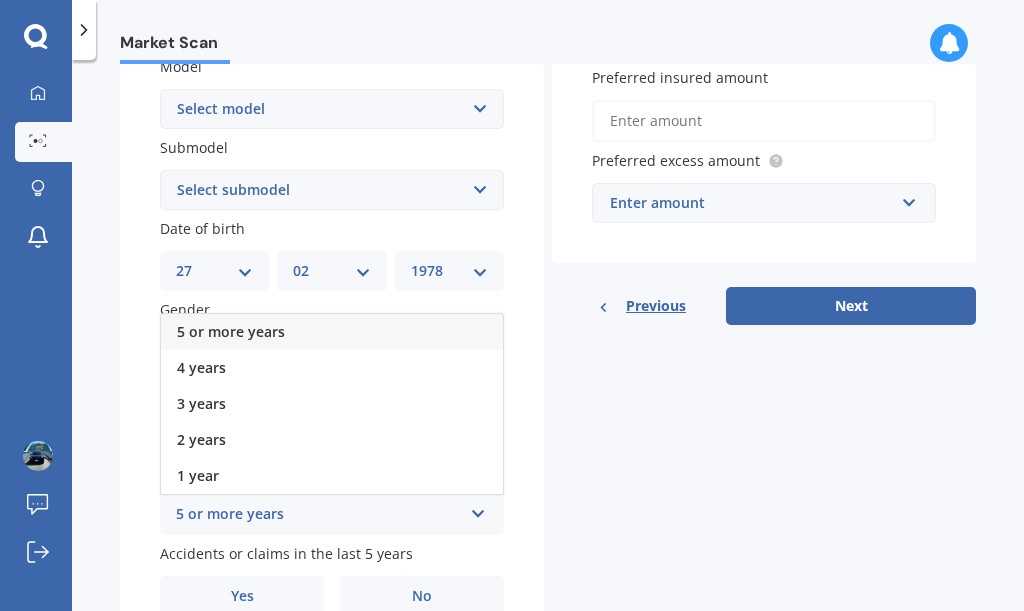 click on "5 or more years" at bounding box center [332, 332] 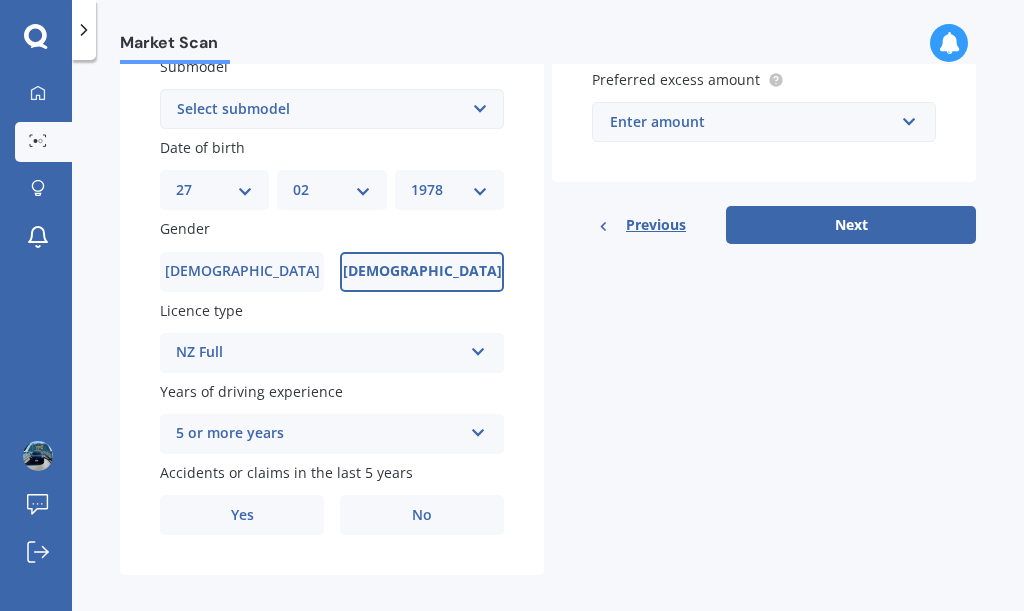 scroll, scrollTop: 549, scrollLeft: 0, axis: vertical 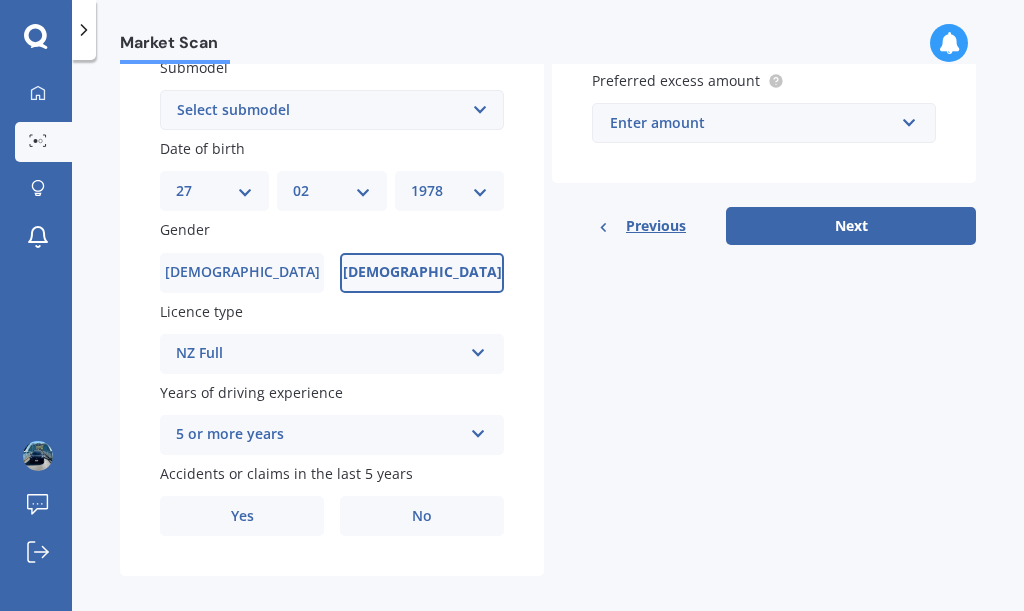 click on "Yes" at bounding box center (242, 516) 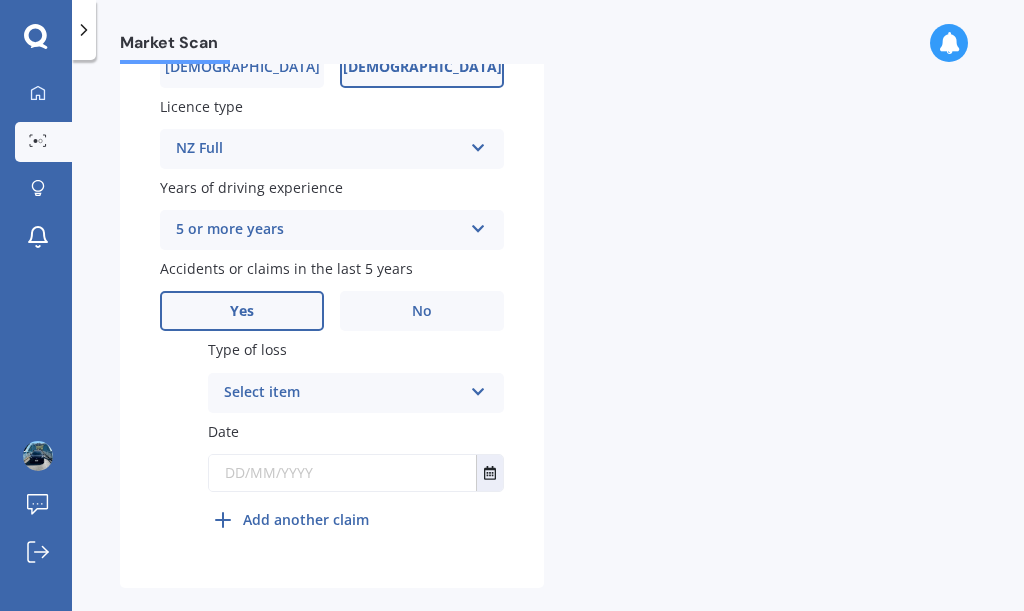scroll, scrollTop: 757, scrollLeft: 0, axis: vertical 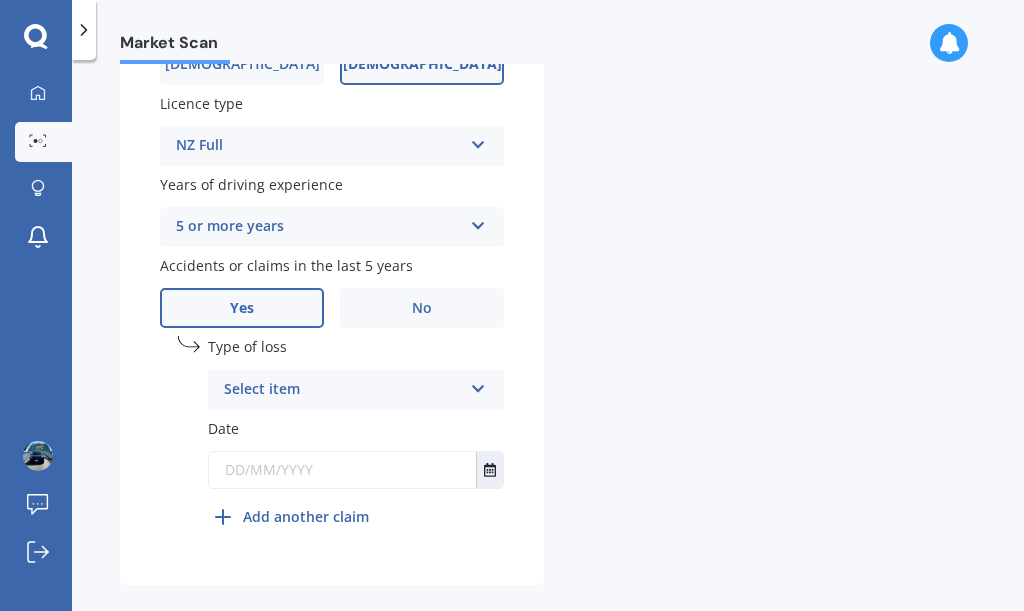 click on "Select item" at bounding box center [343, 390] 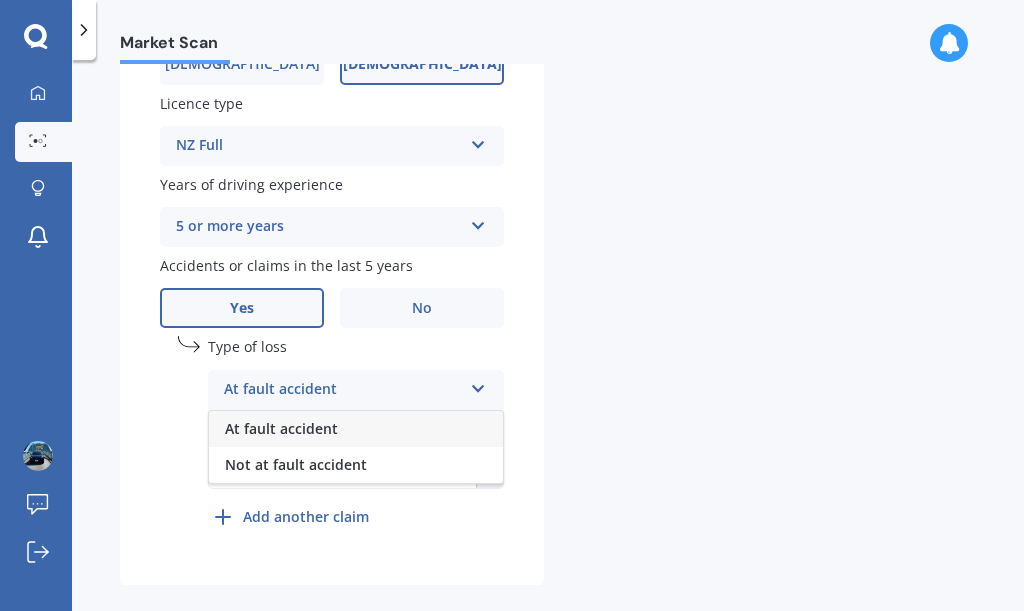 click on "Not at fault accident" at bounding box center (356, 465) 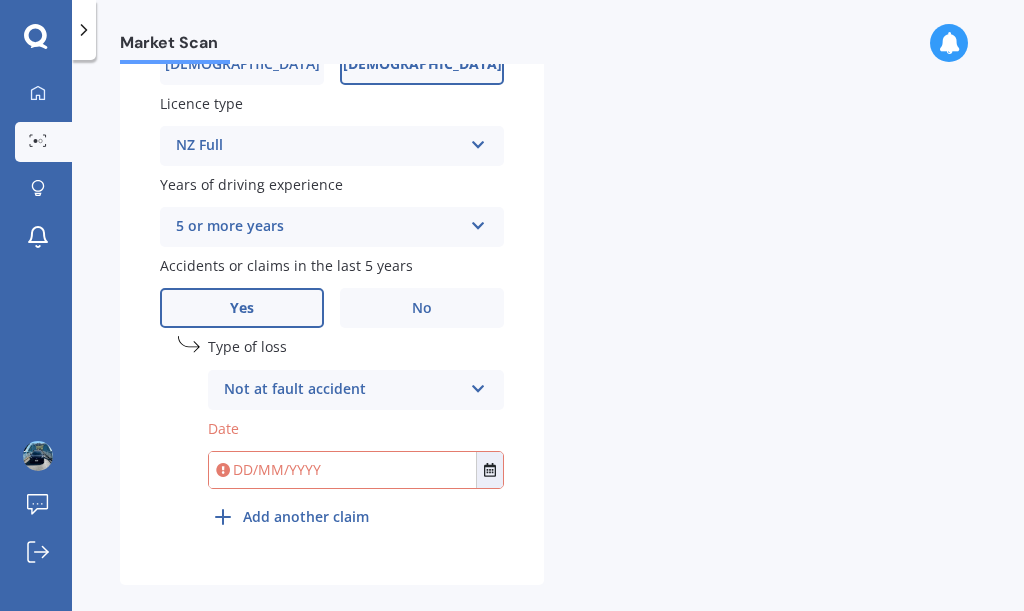 click at bounding box center [489, 470] 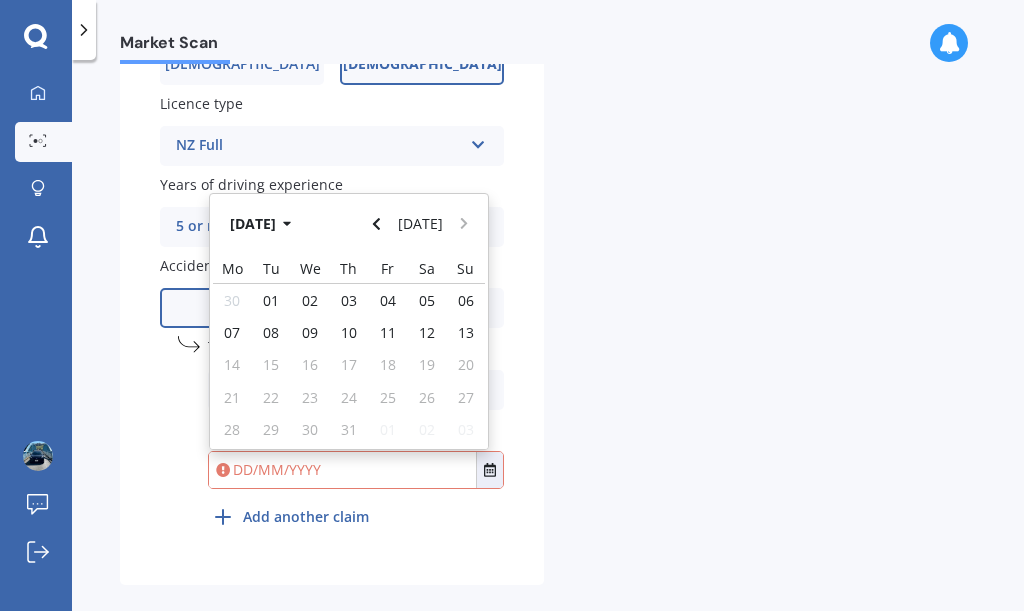 click at bounding box center (377, 223) 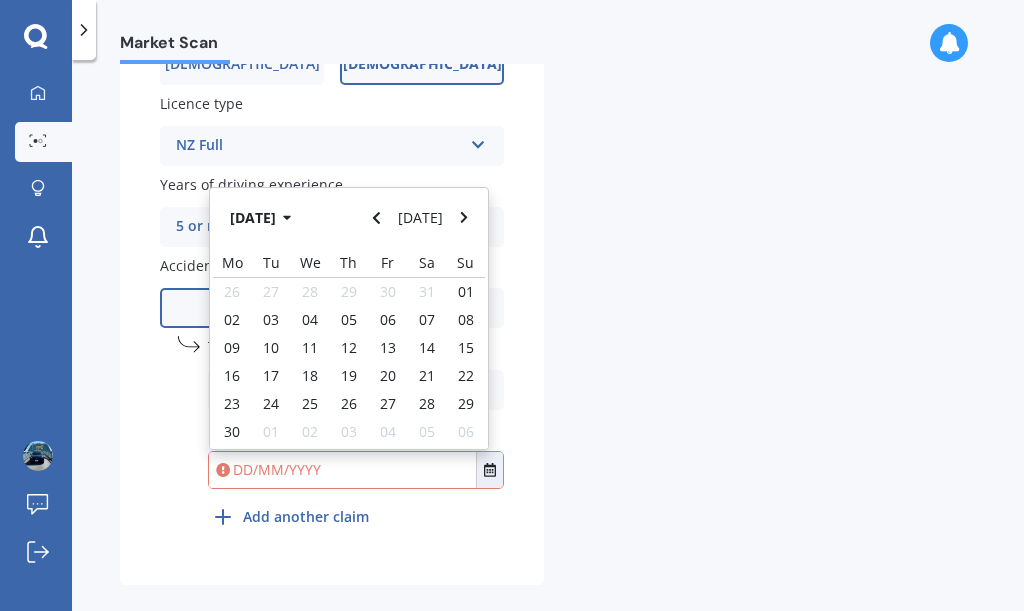 click 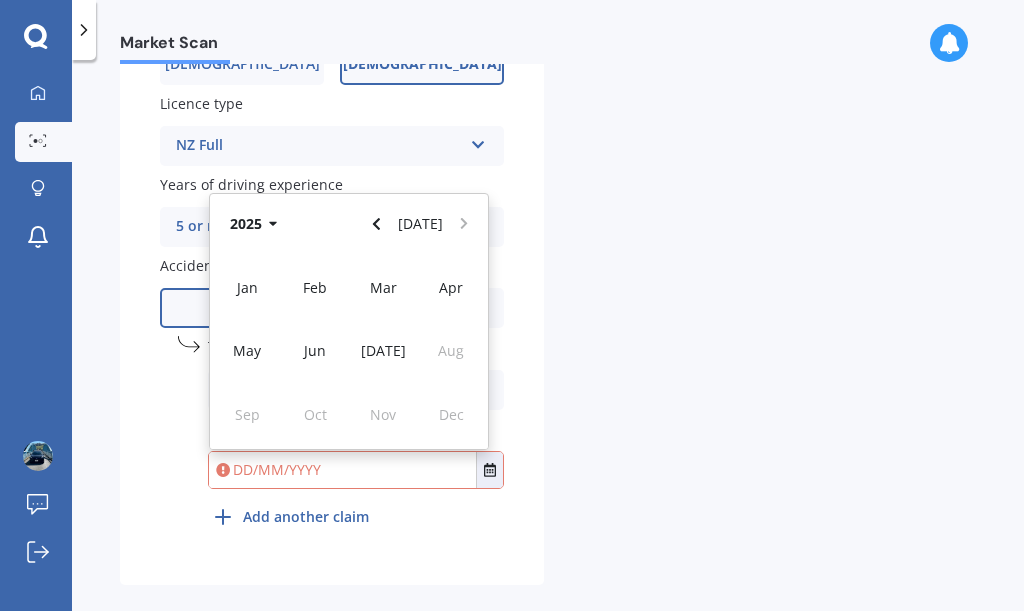 click on "2025" at bounding box center [257, 223] 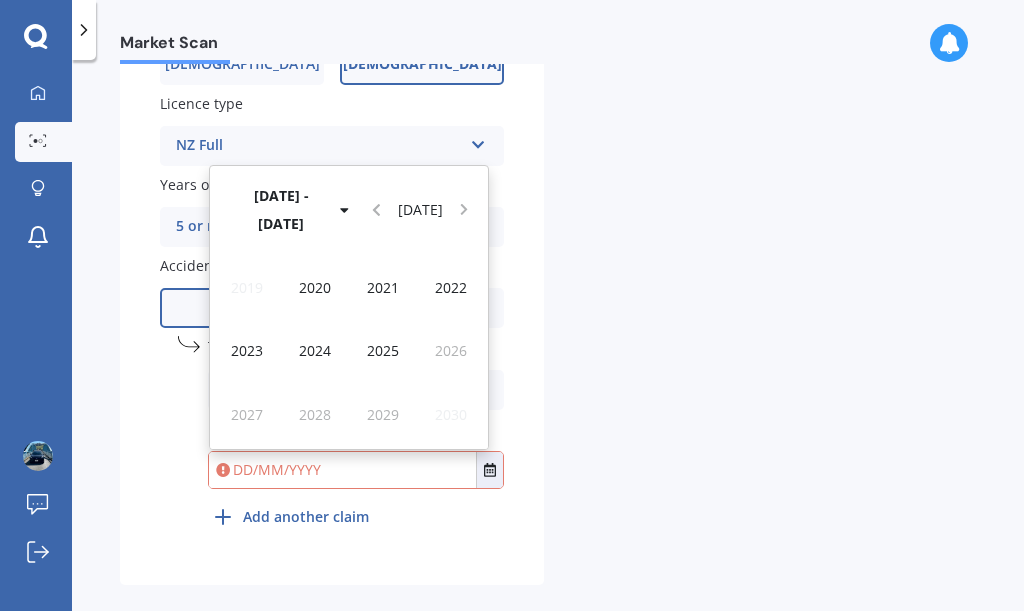 click on "2023" at bounding box center [247, 350] 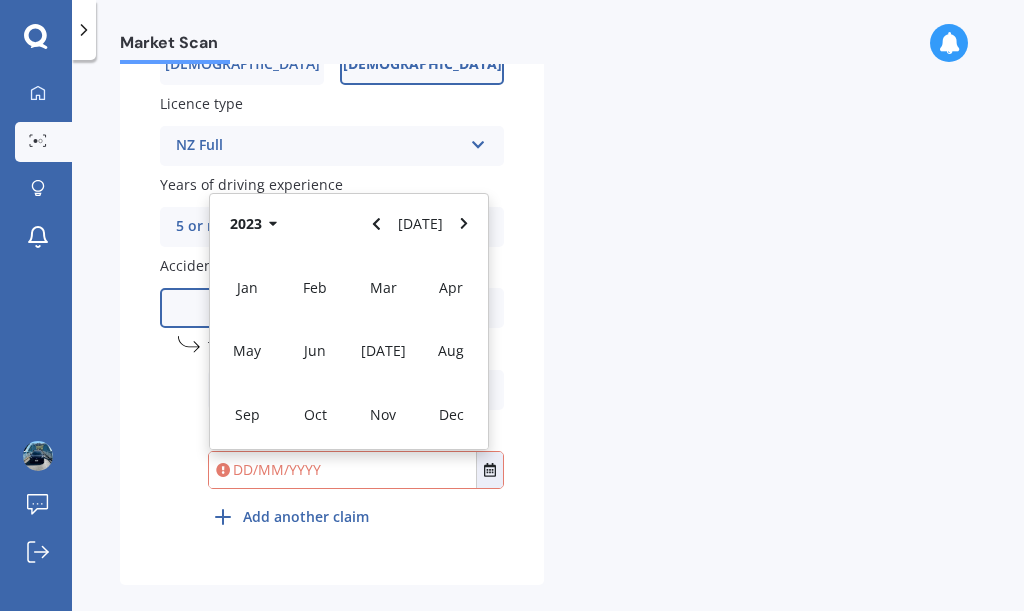 click on "May" at bounding box center (247, 350) 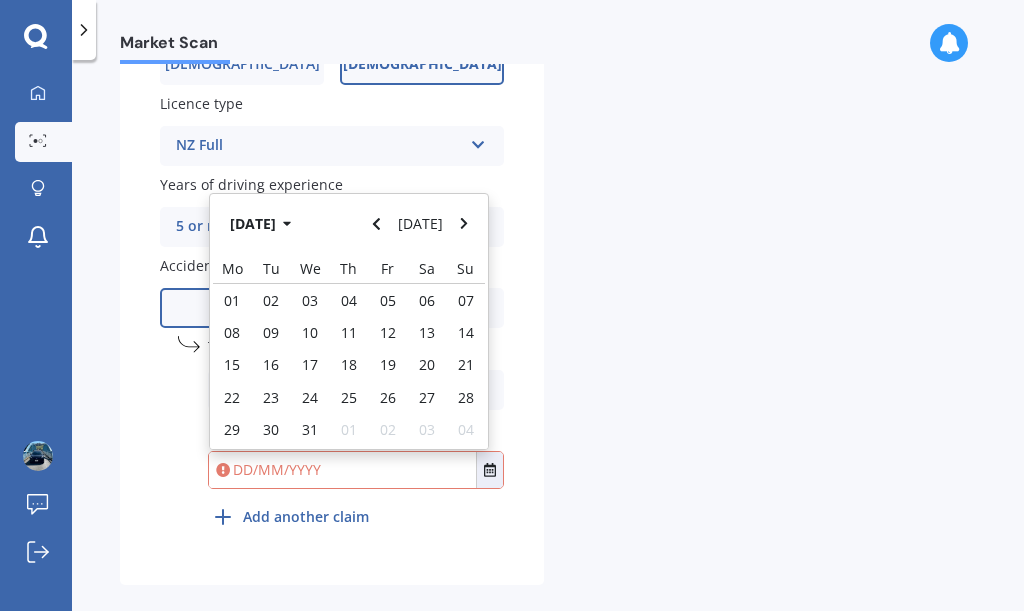 click on "31" at bounding box center [310, 429] 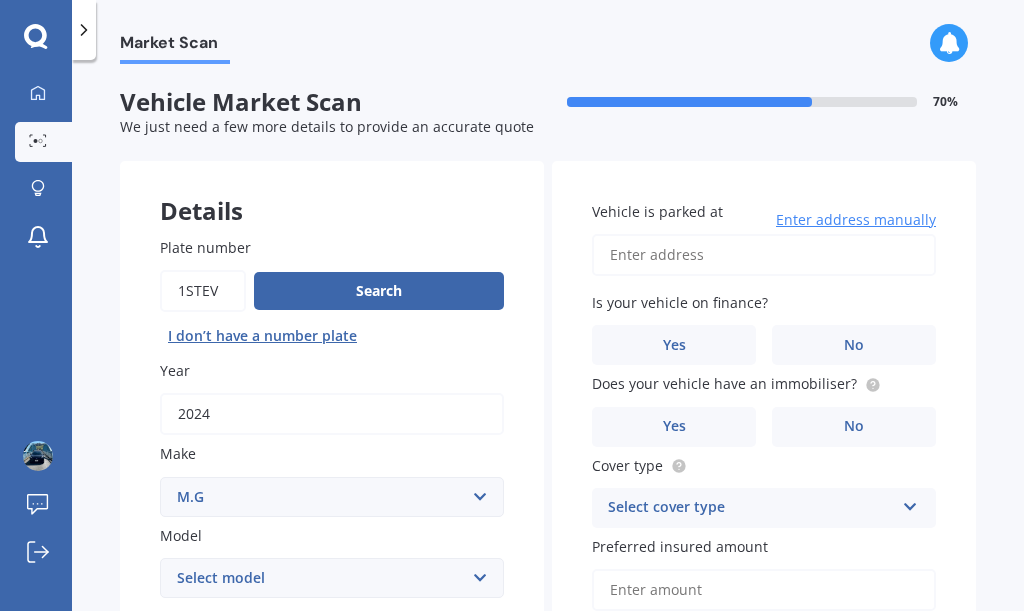 scroll, scrollTop: 0, scrollLeft: 0, axis: both 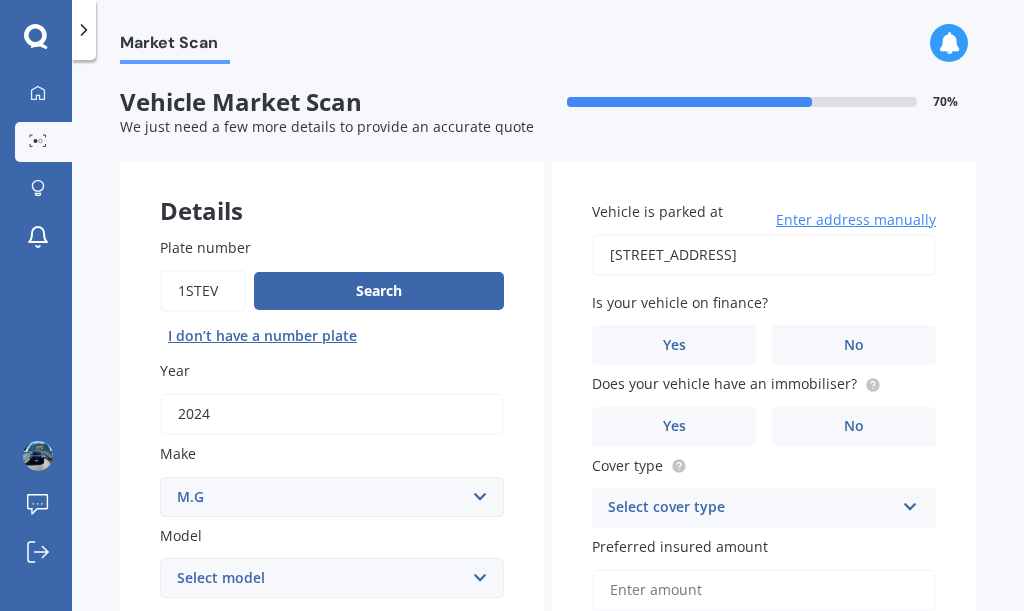 type on "[STREET_ADDRESS]" 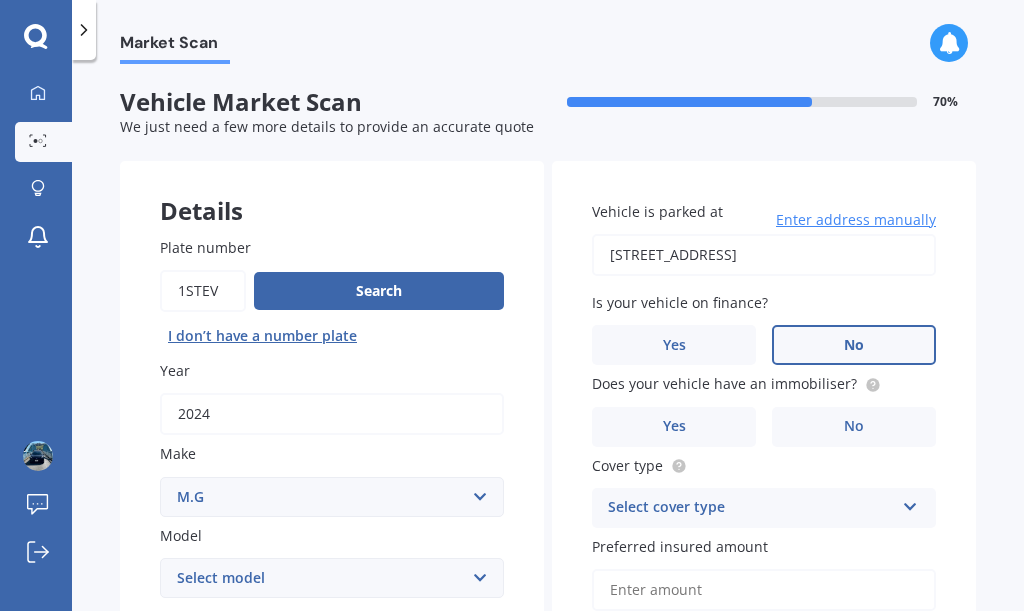 click on "Yes" at bounding box center [674, 427] 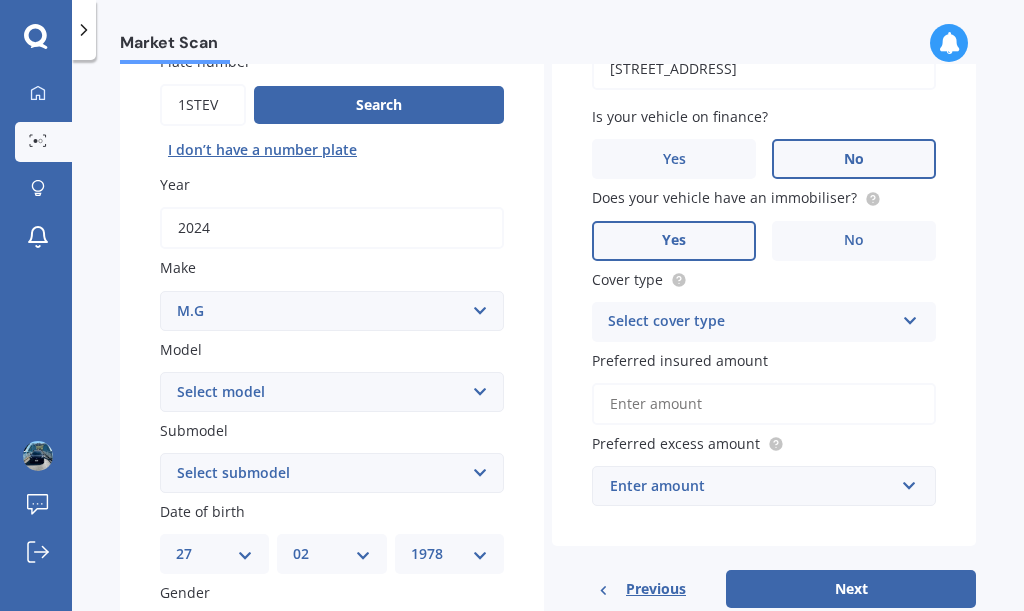 scroll, scrollTop: 187, scrollLeft: 0, axis: vertical 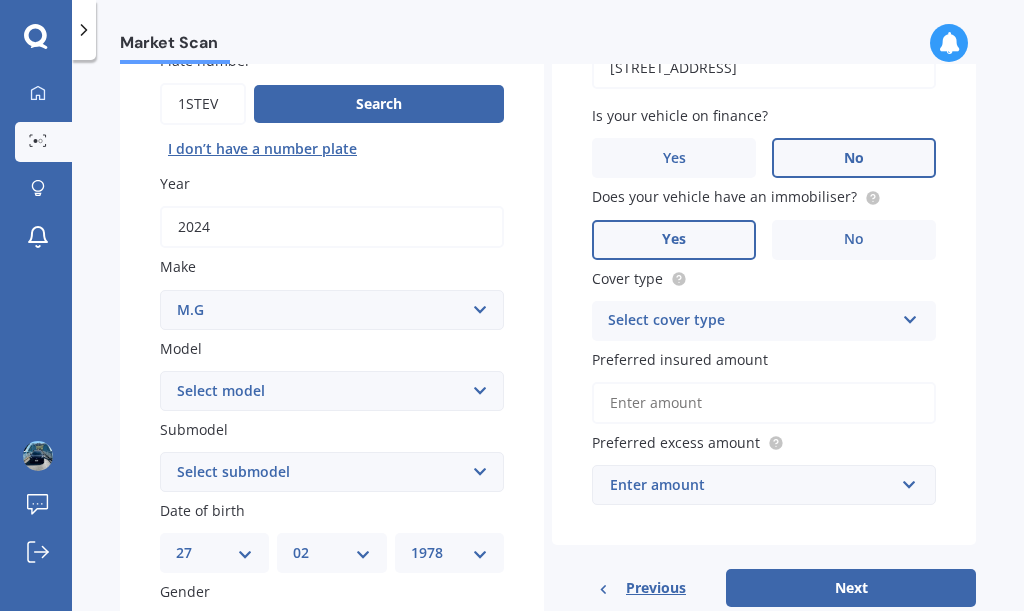 click on "Select cover type" at bounding box center [751, 321] 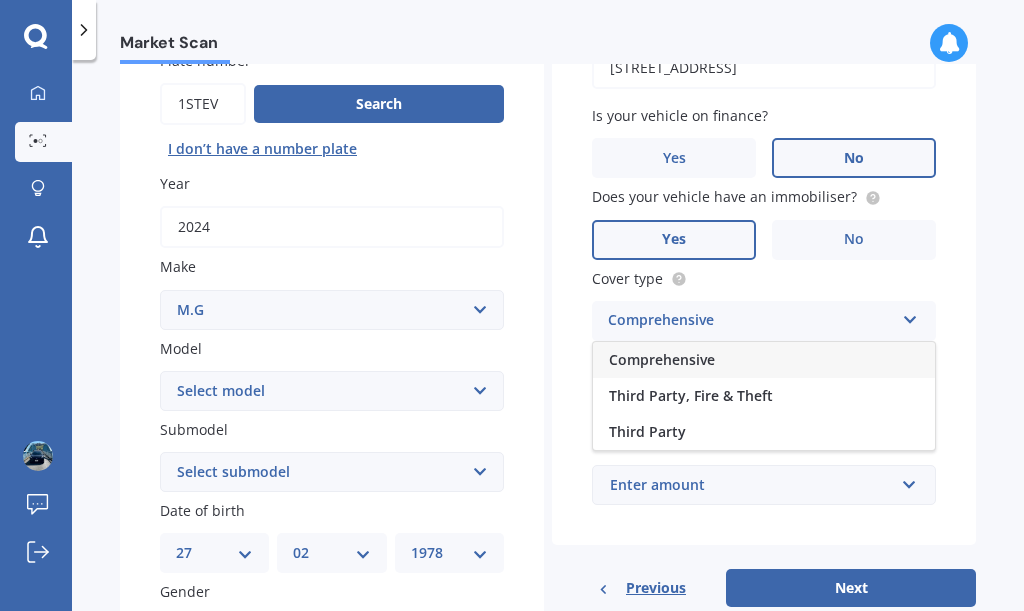 click on "Third Party" at bounding box center (764, 432) 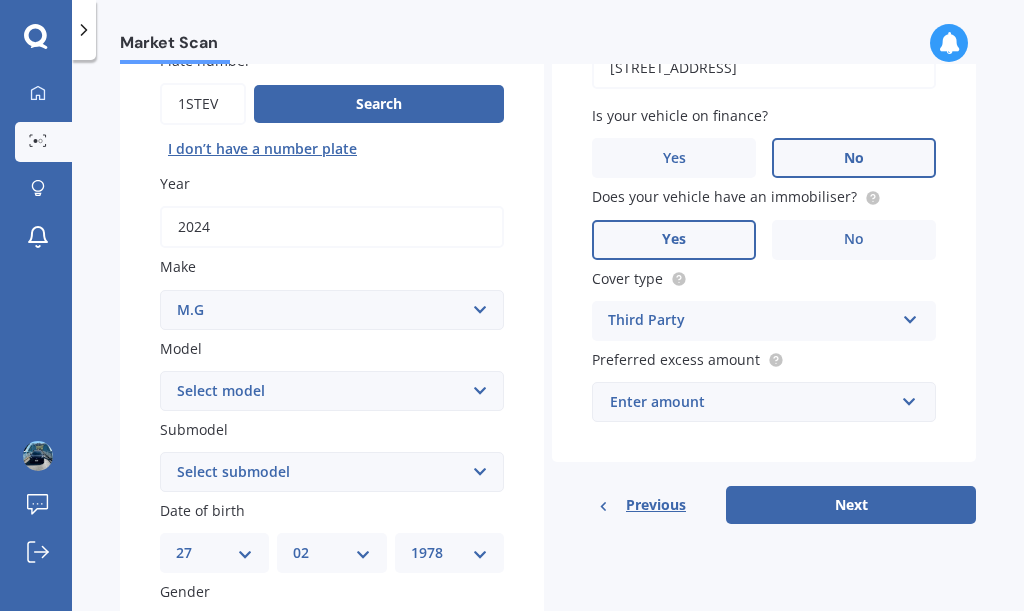 click on "Third Party" at bounding box center (751, 321) 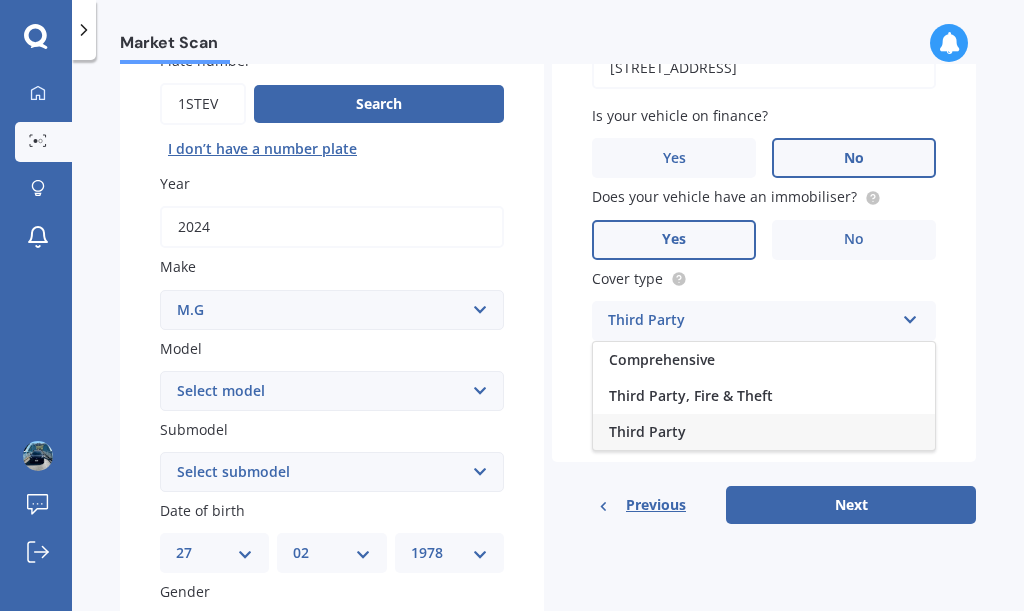 click on "Comprehensive" at bounding box center [764, 360] 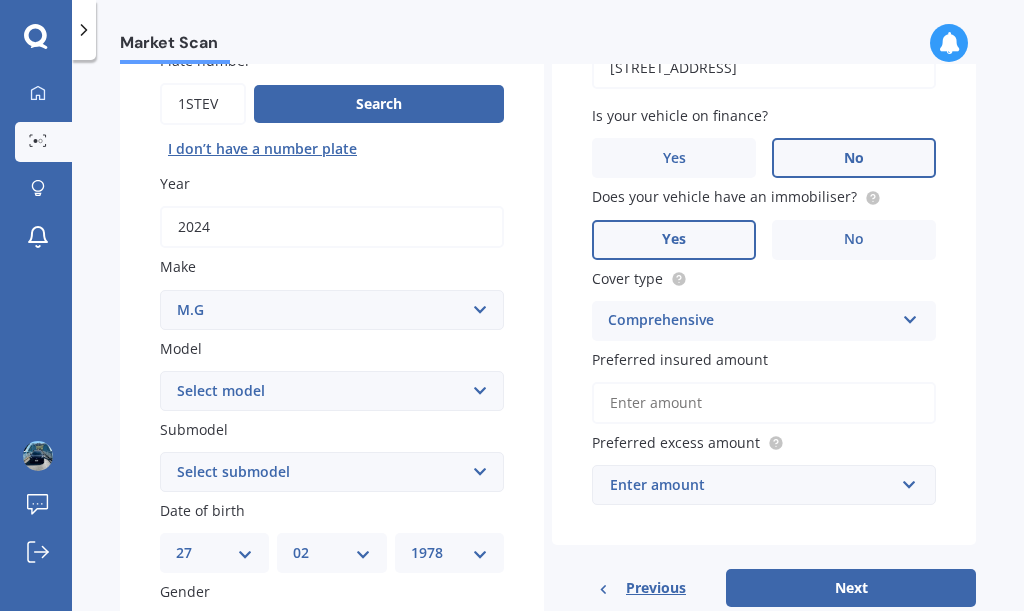 click on "Preferred insured amount" at bounding box center (764, 403) 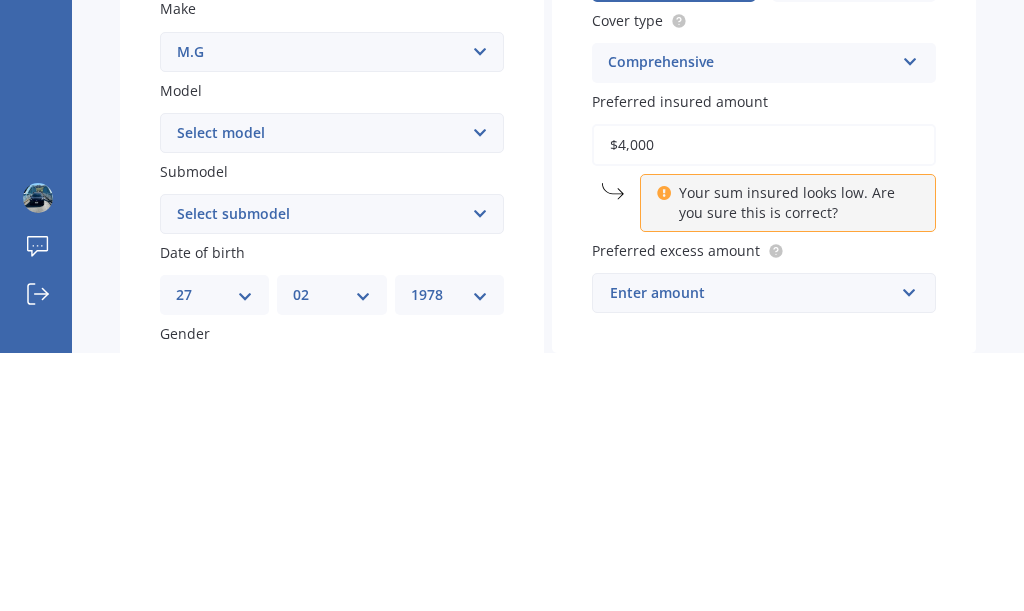 type on "$40,000" 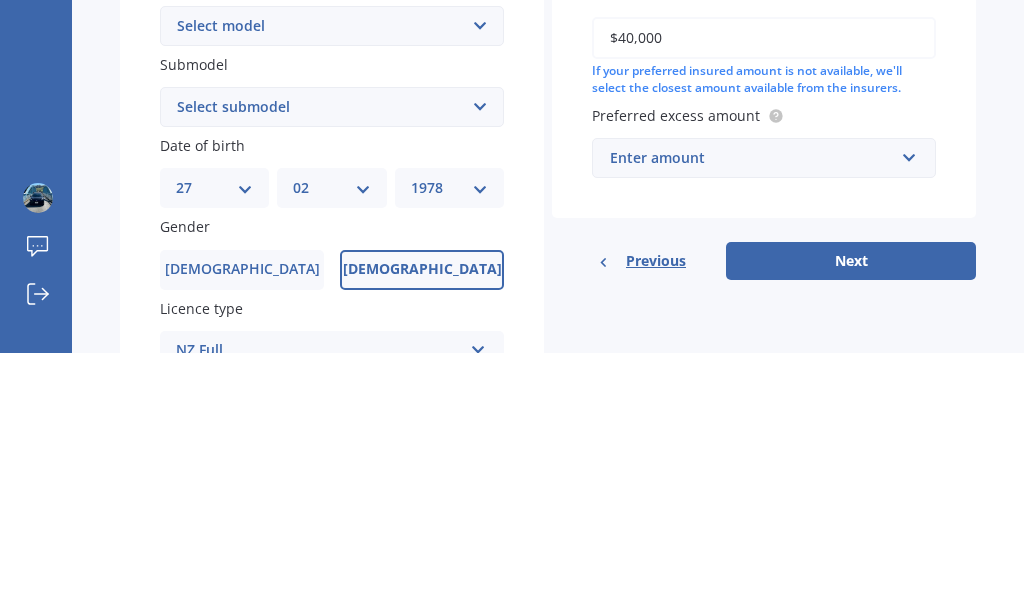 scroll, scrollTop: 311, scrollLeft: 0, axis: vertical 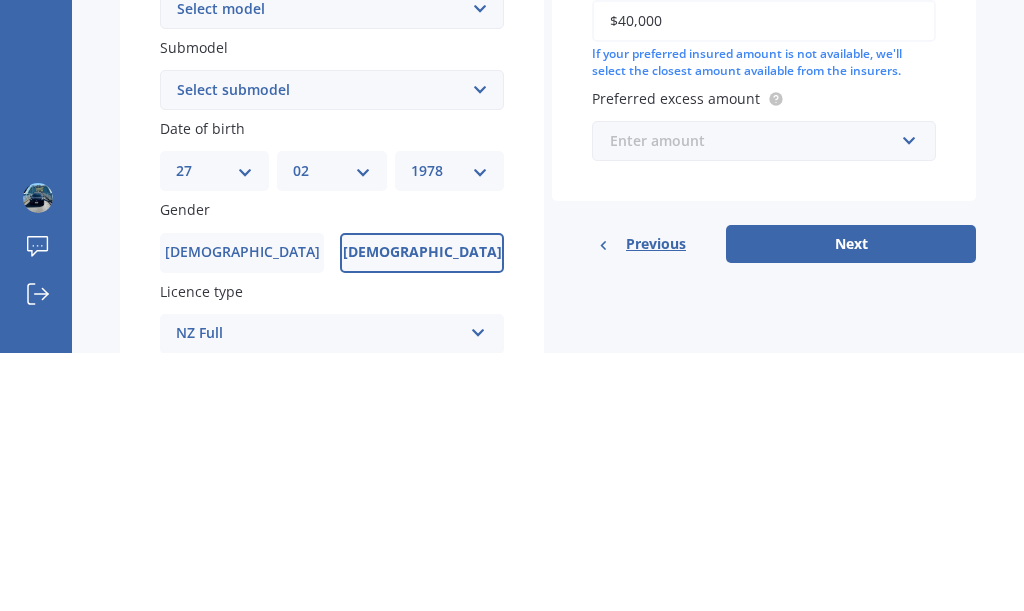 click at bounding box center [757, 399] 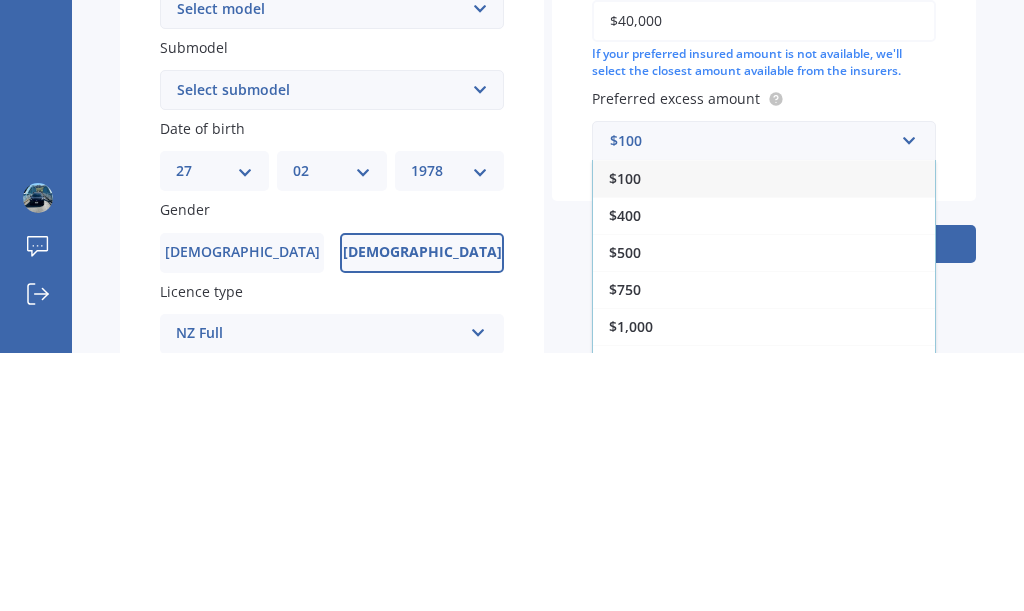 click on "$400" at bounding box center (625, 473) 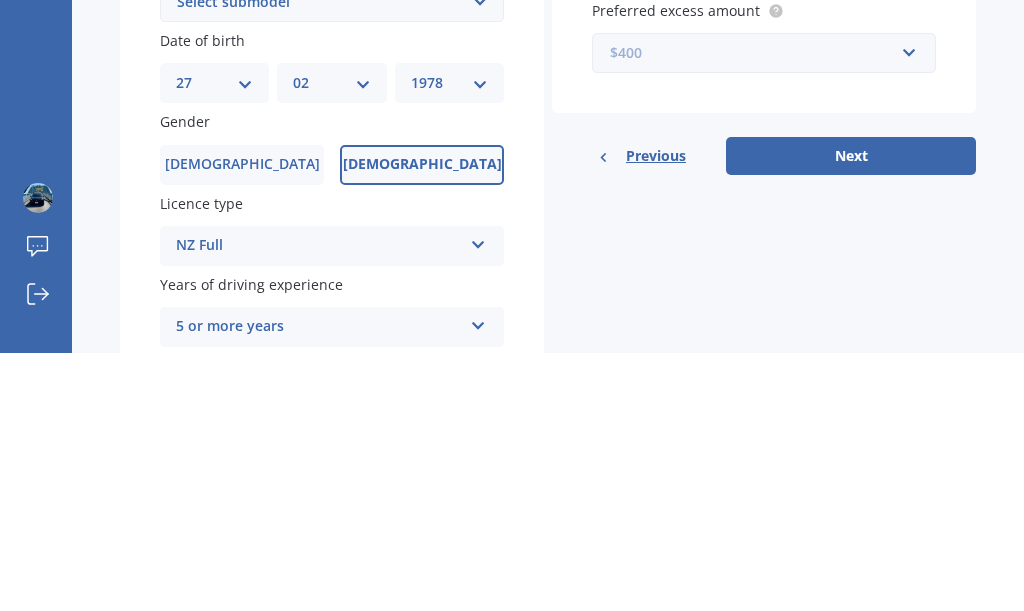 scroll, scrollTop: 398, scrollLeft: 0, axis: vertical 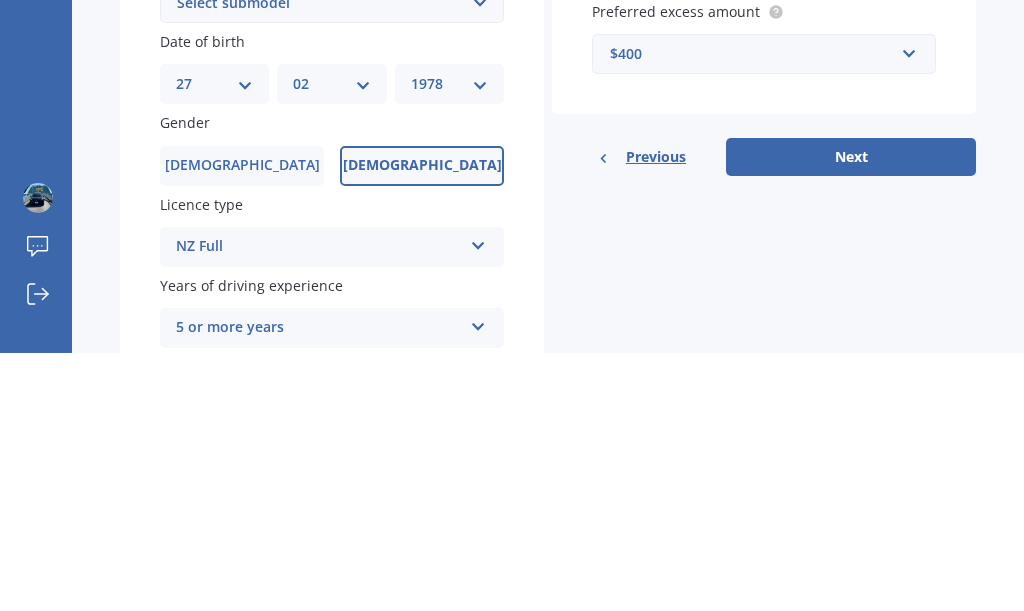 click on "Next" at bounding box center (851, 415) 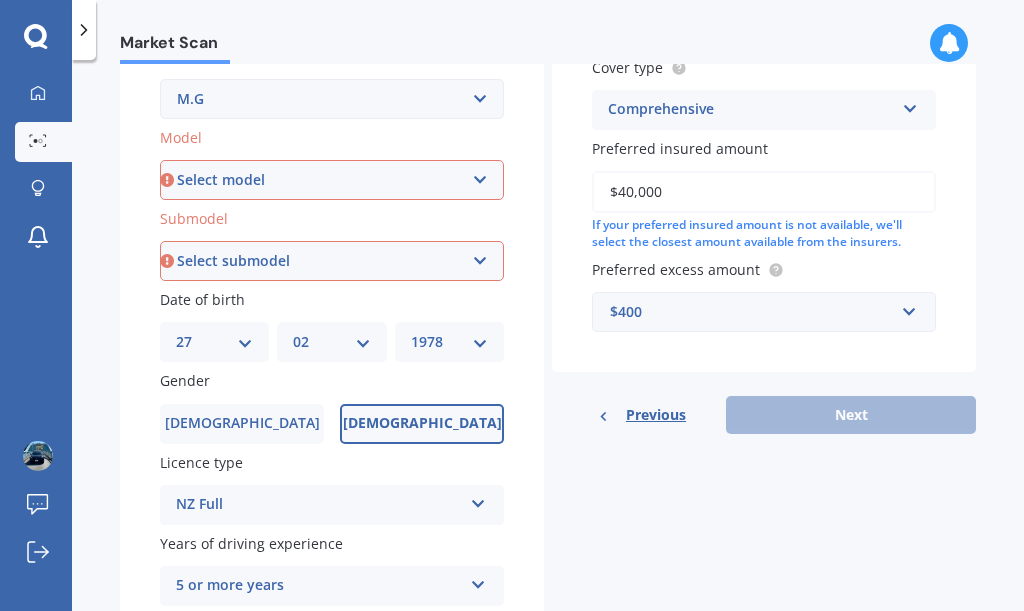 click on "Select model HS" at bounding box center [332, 180] 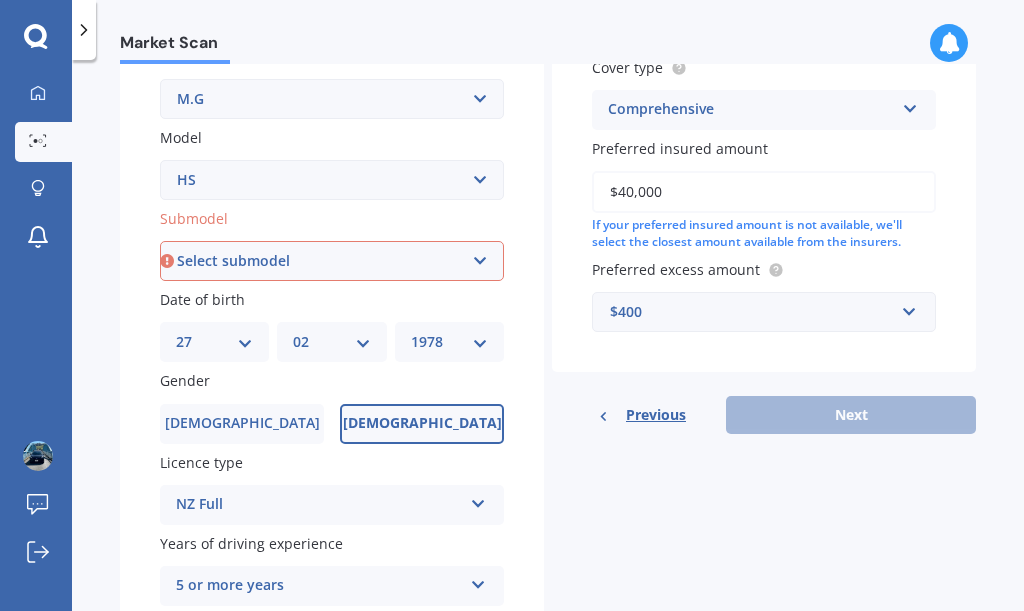 click on "Select submodel" at bounding box center (332, 261) 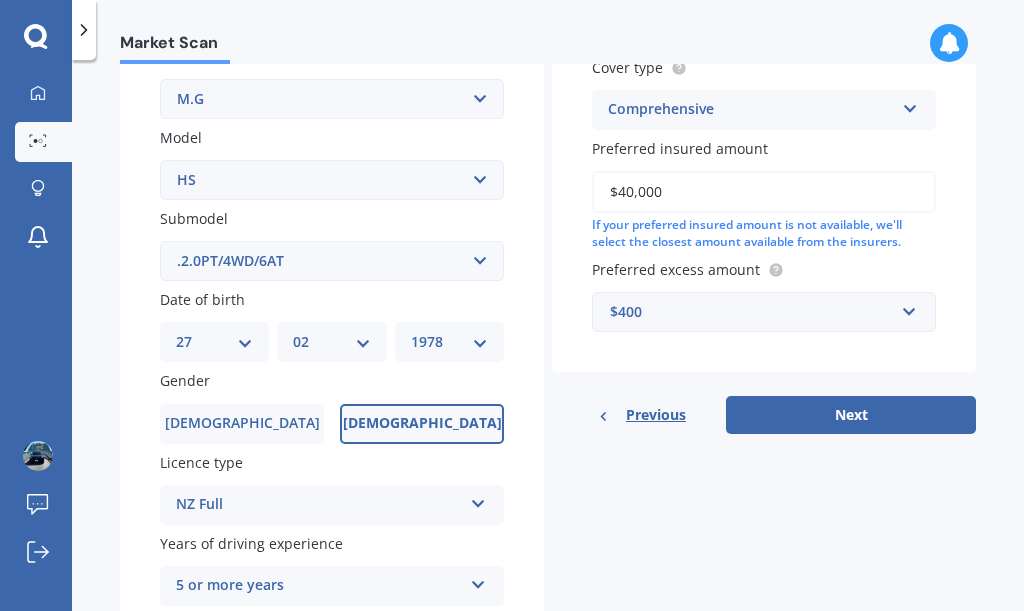 click on "Next" at bounding box center (851, 415) 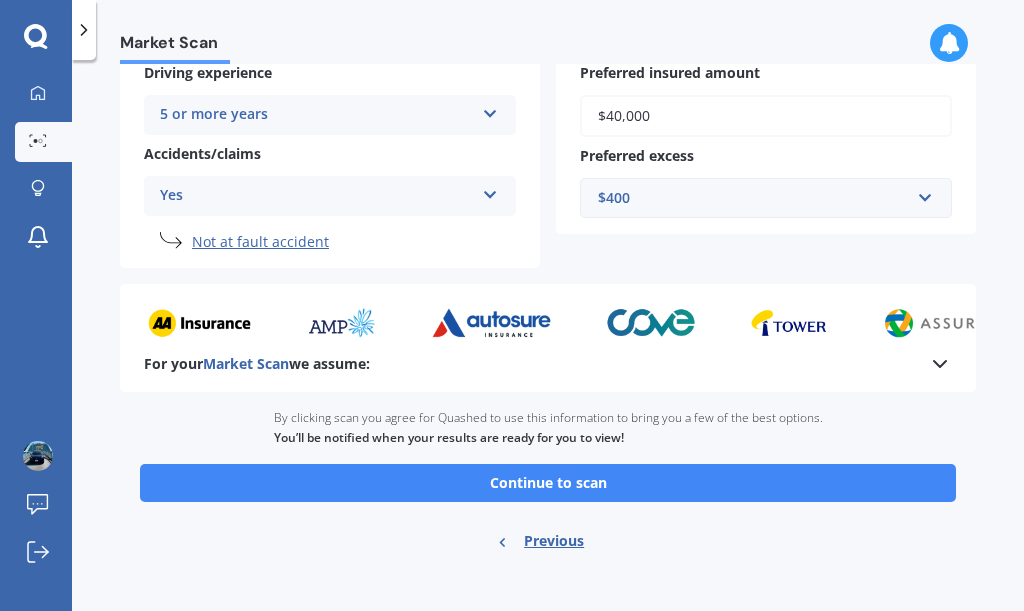 scroll, scrollTop: 441, scrollLeft: 0, axis: vertical 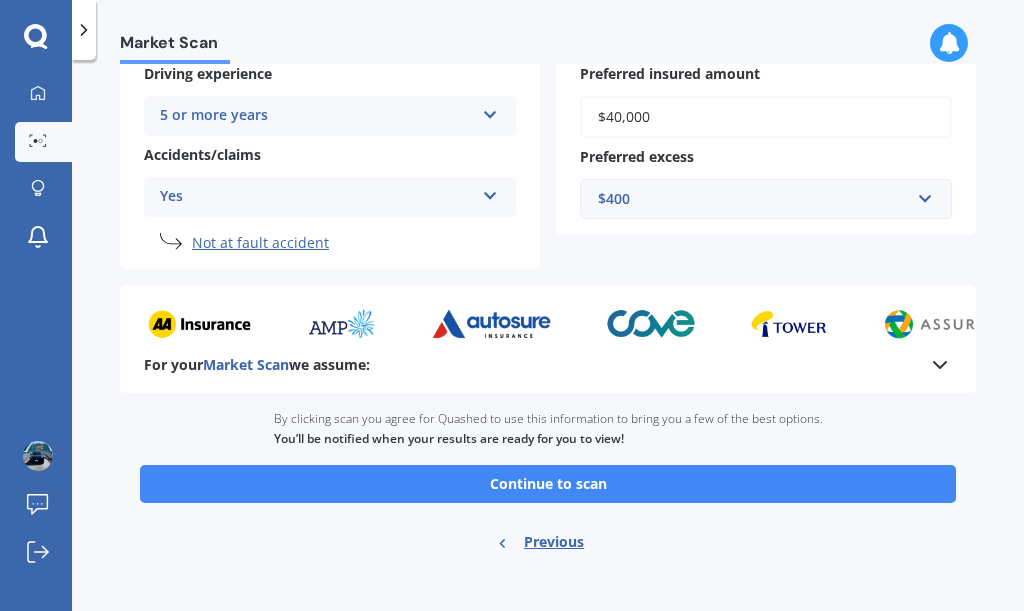 click on "Continue to scan" at bounding box center (548, 484) 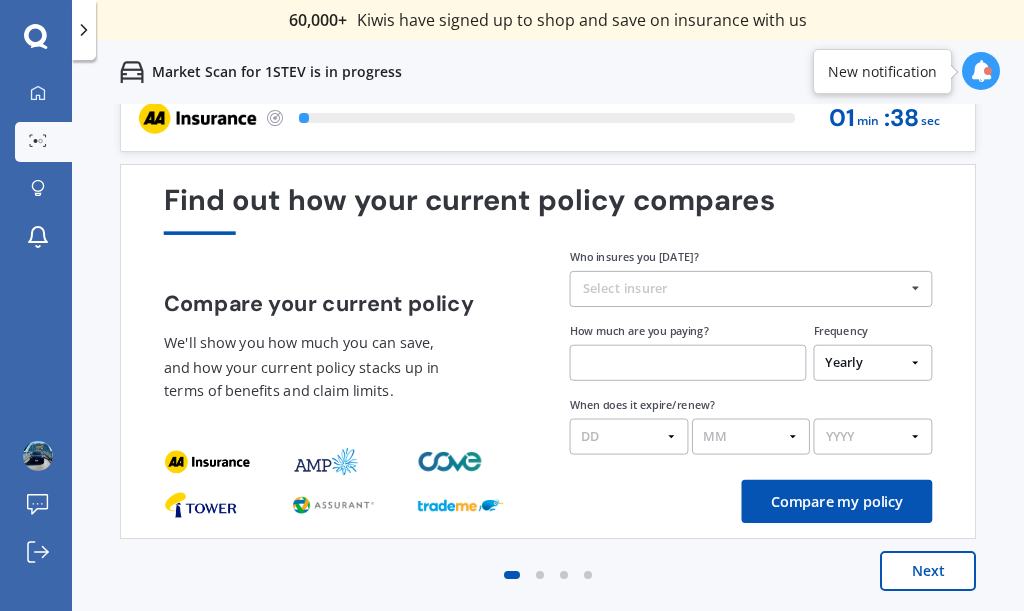 scroll, scrollTop: 0, scrollLeft: 0, axis: both 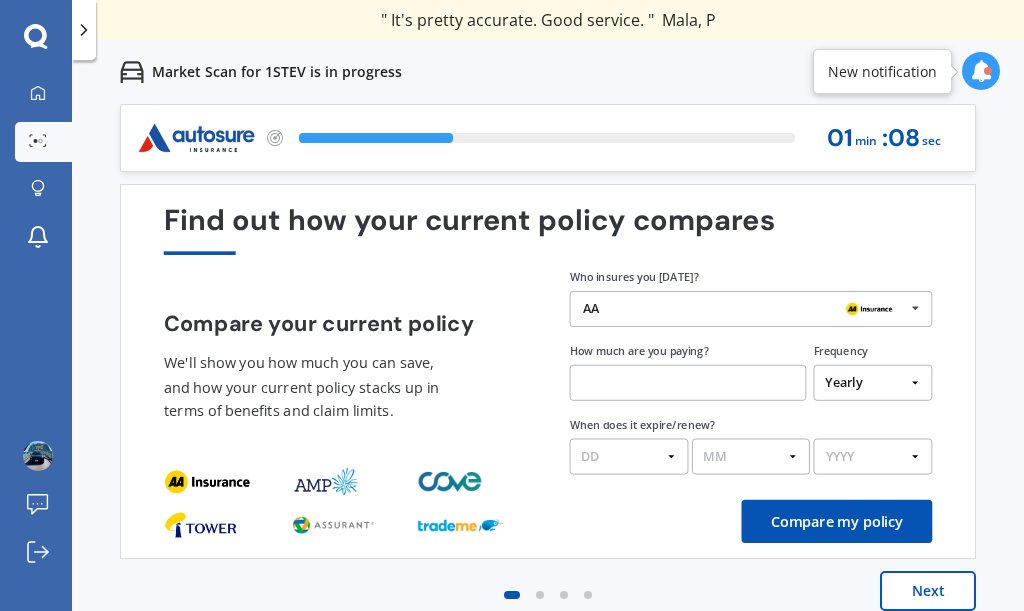 click on "AA" at bounding box center [744, 309] 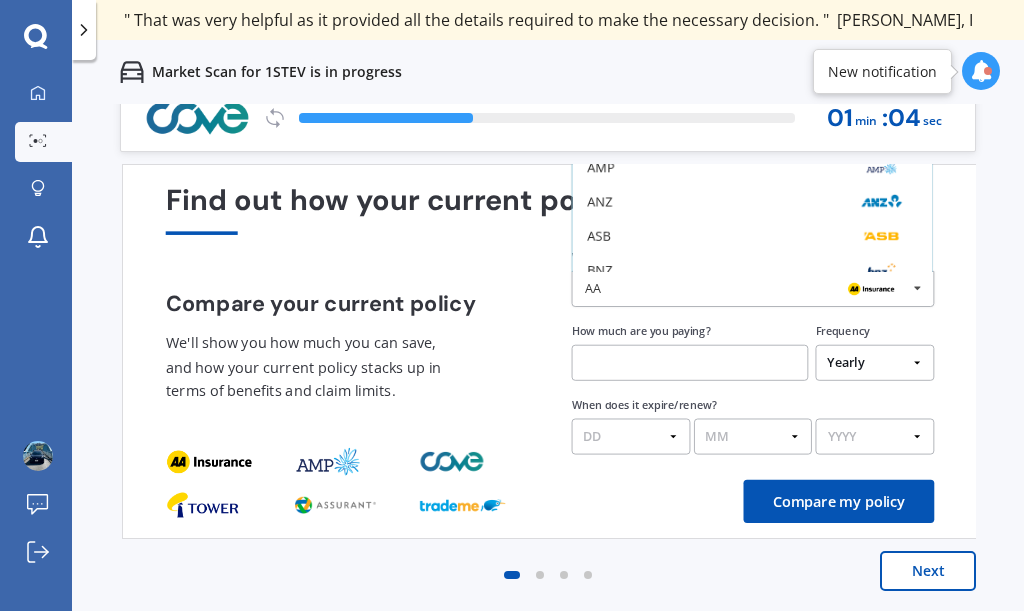 scroll, scrollTop: 20, scrollLeft: 0, axis: vertical 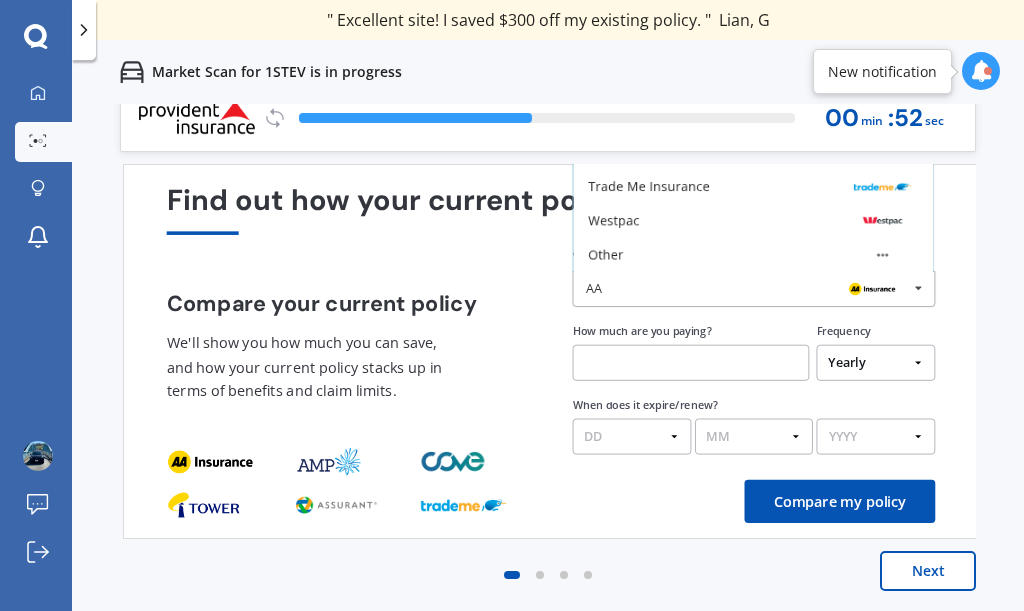 click on "Other" at bounding box center (605, 255) 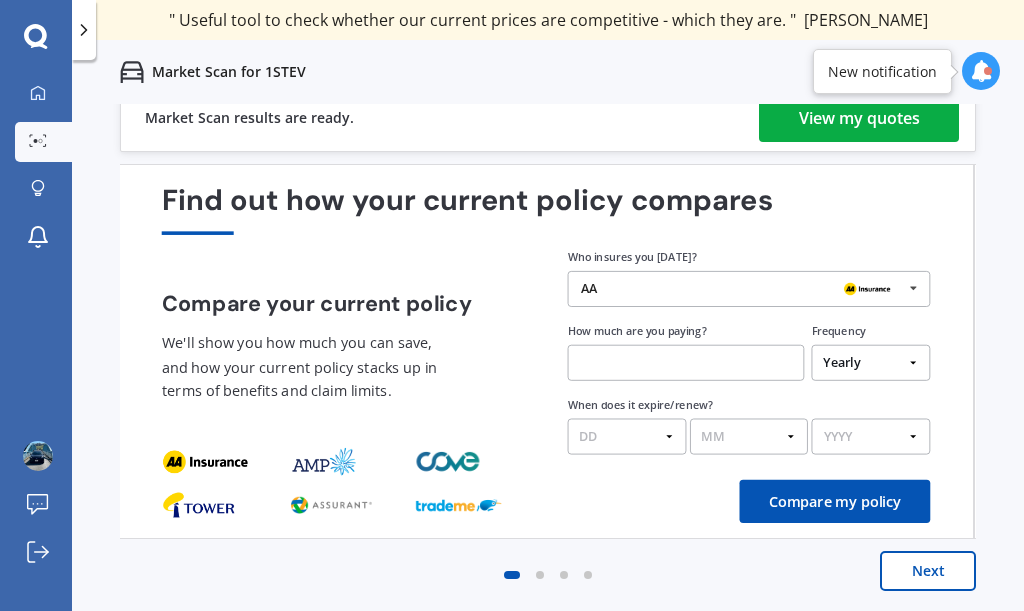 scroll, scrollTop: 20, scrollLeft: 0, axis: vertical 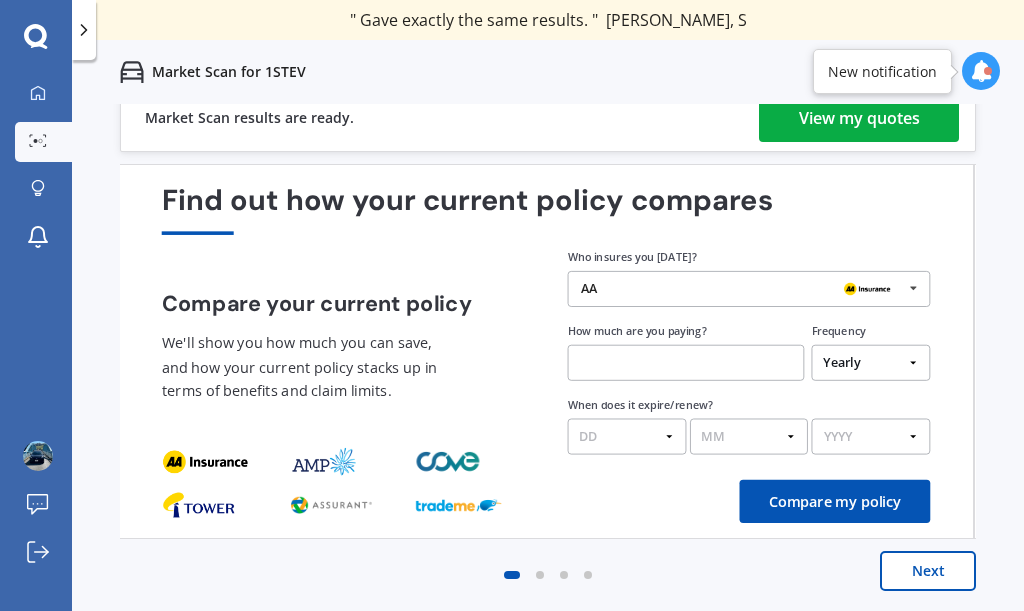 click at bounding box center (686, 363) 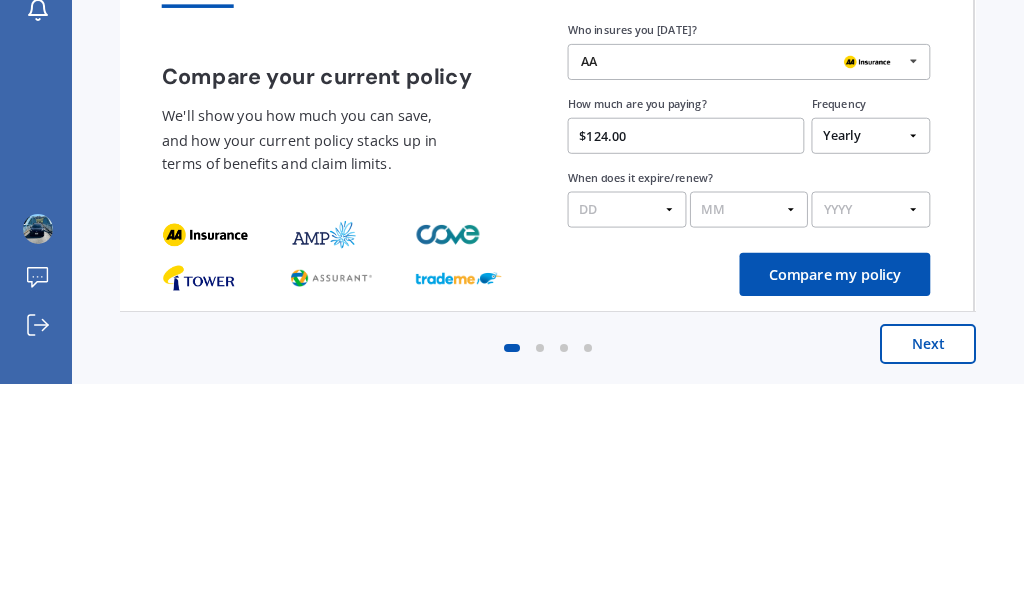 type on "$1,248.00" 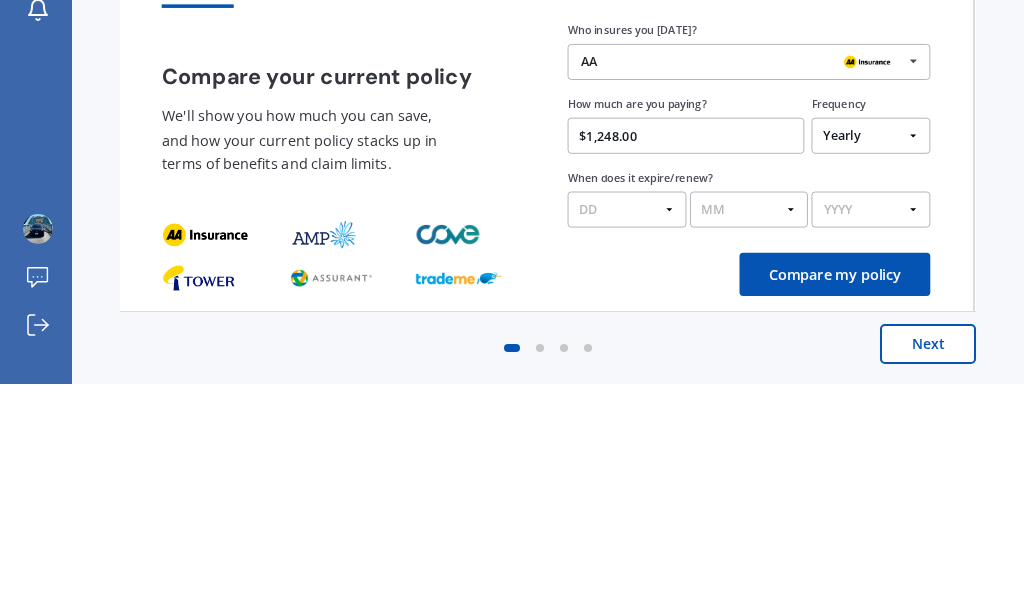 click on "DD 01 02 03 04 05 06 07 08 09 10 11 12 13 14 15 16 17 18 19 20 21 22 23 24 25 26 27 28 29 30 31" at bounding box center (627, 437) 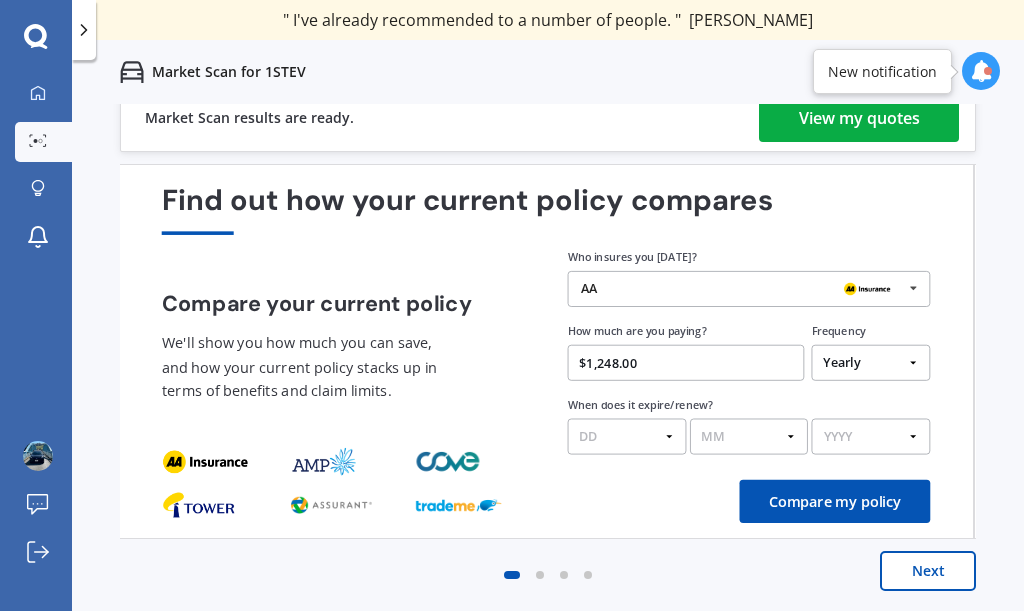 select on "24" 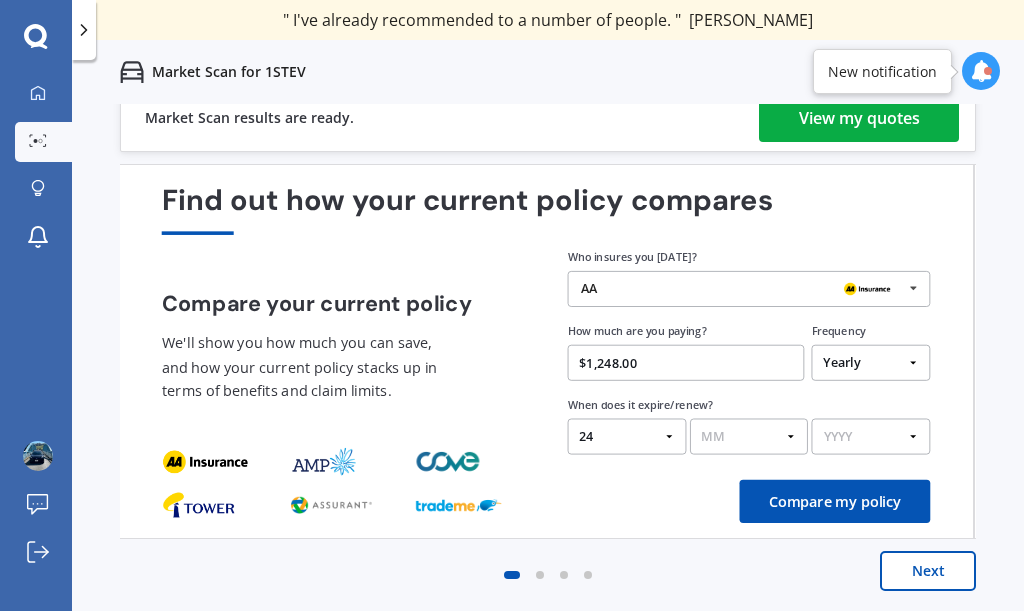 click on "MM 01 02 03 04 05 06 07 08 09 10 11 12" at bounding box center (749, 437) 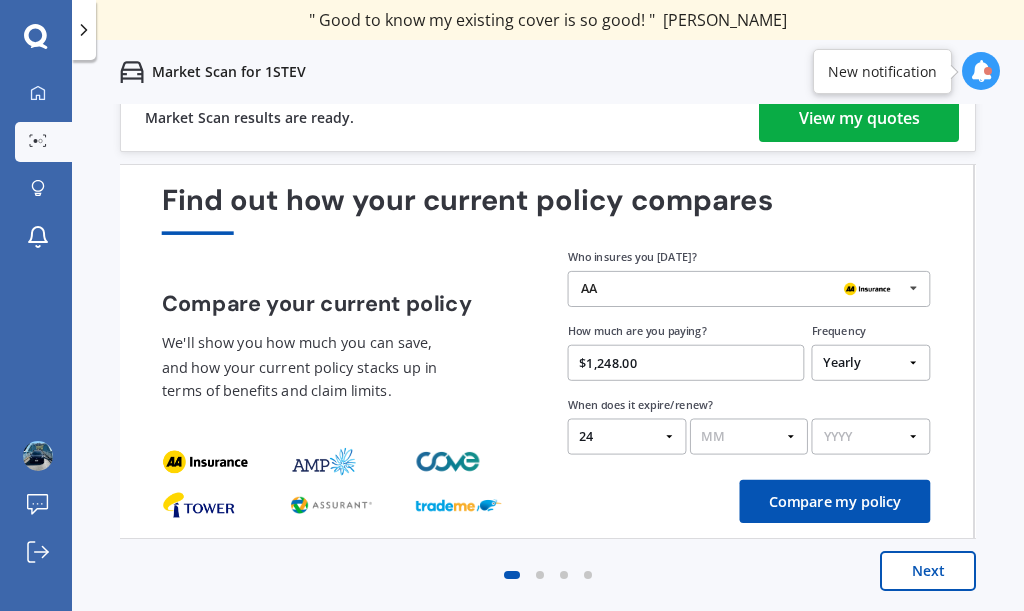 select on "10" 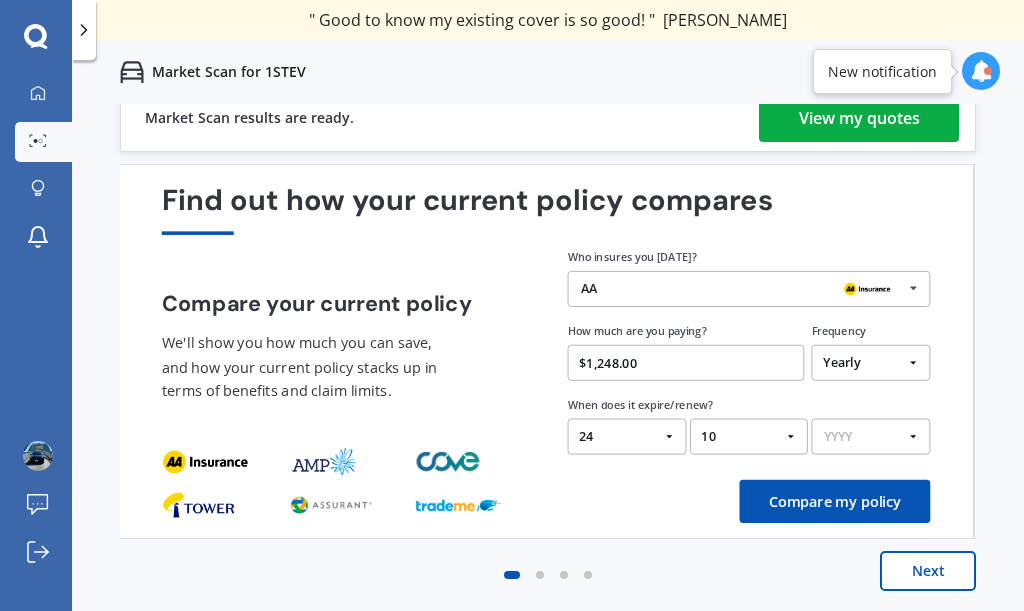 click on "YYYY 2026 2025 2024" at bounding box center (871, 437) 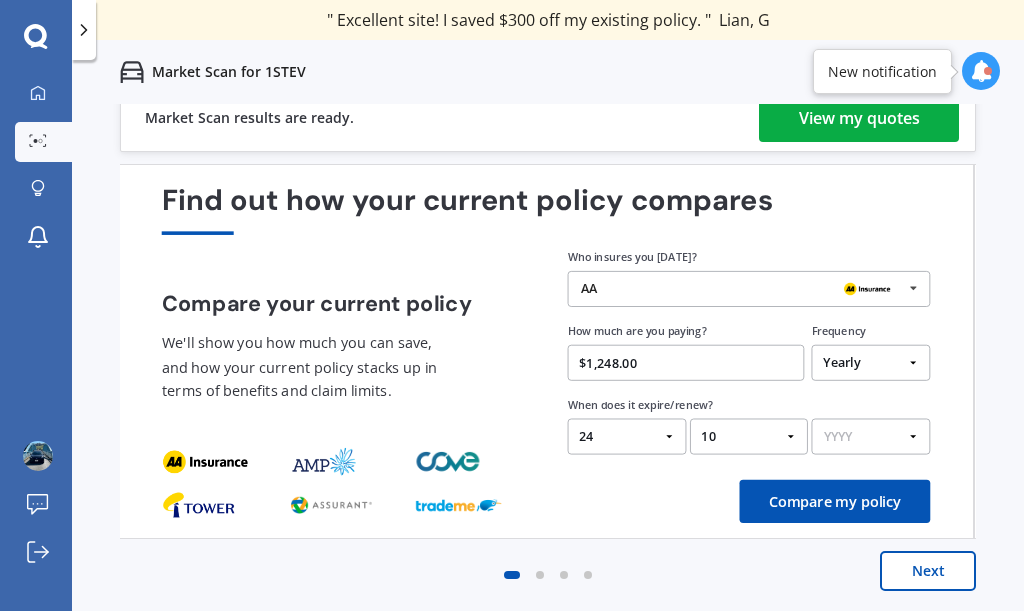 select on "2025" 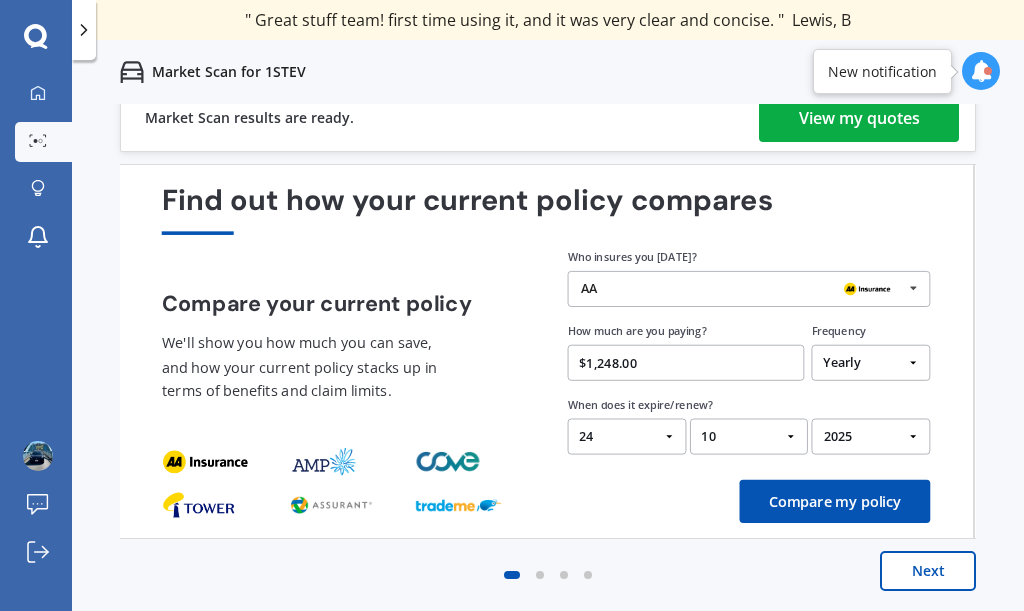 click on "Compare my policy" at bounding box center (835, 501) 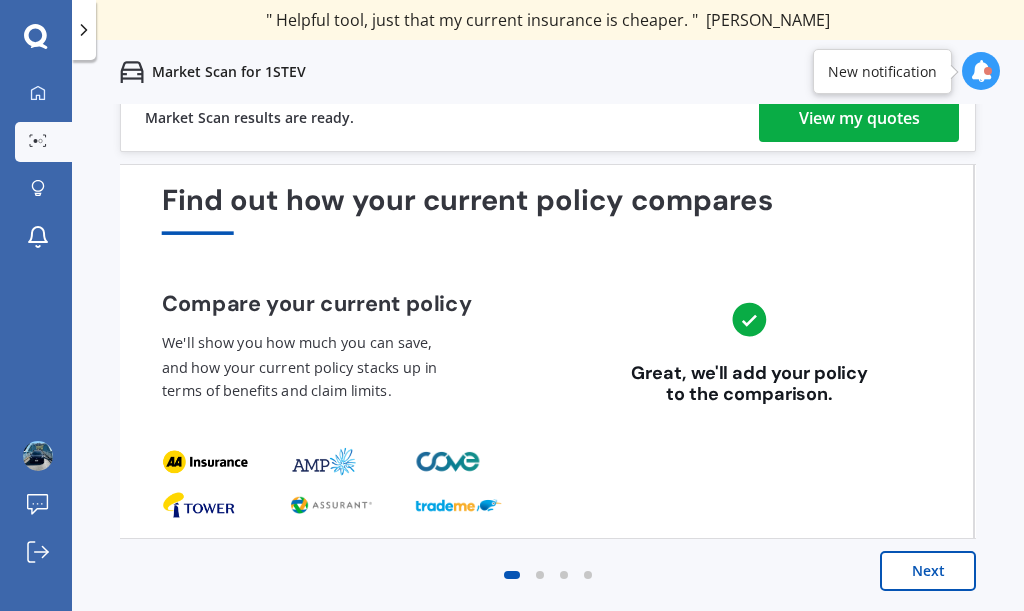 click on "Next" at bounding box center (928, 571) 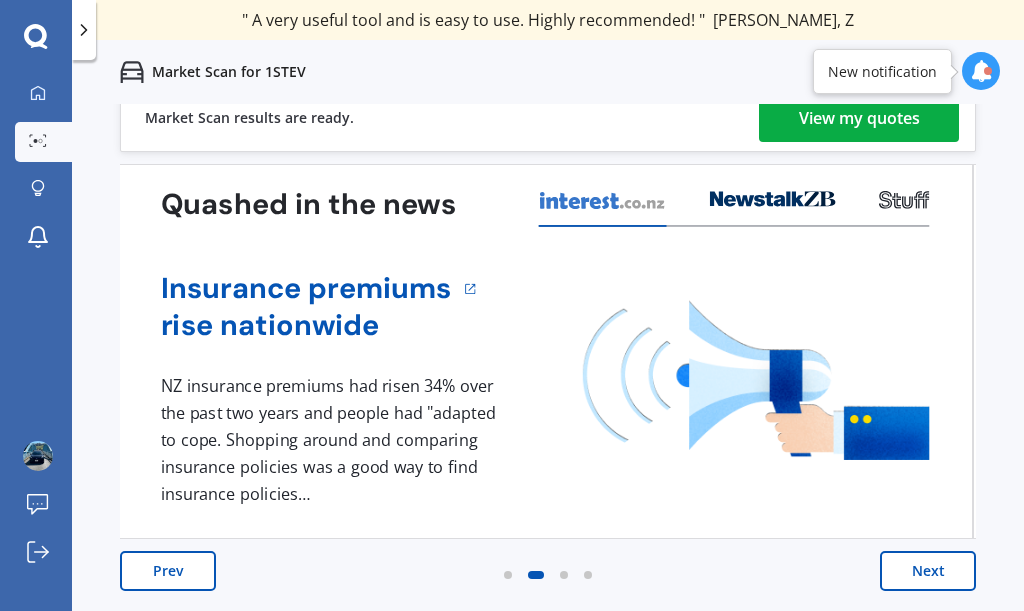 scroll, scrollTop: 20, scrollLeft: 0, axis: vertical 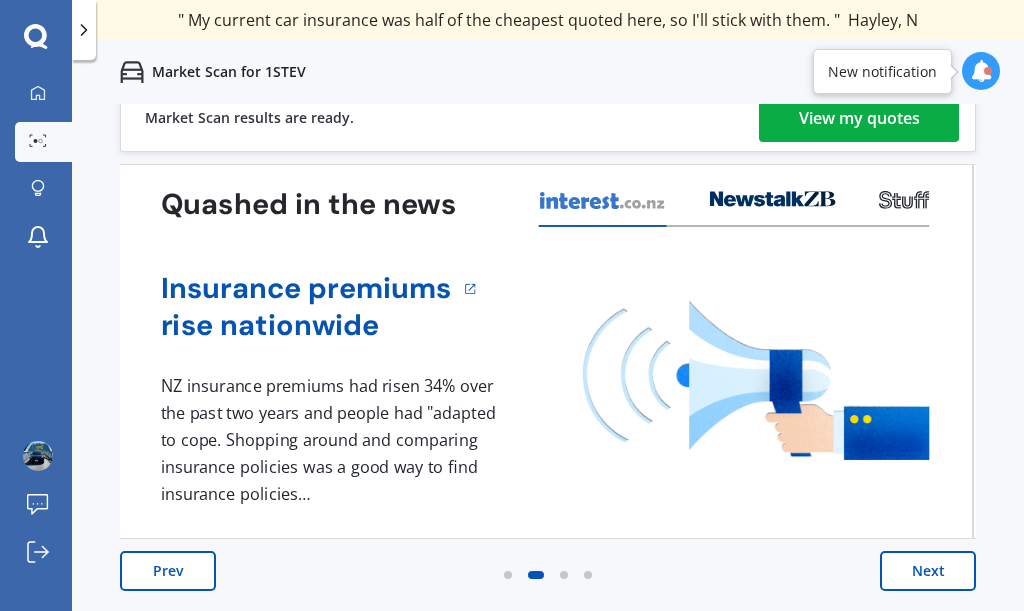 click on "Next" at bounding box center (928, 571) 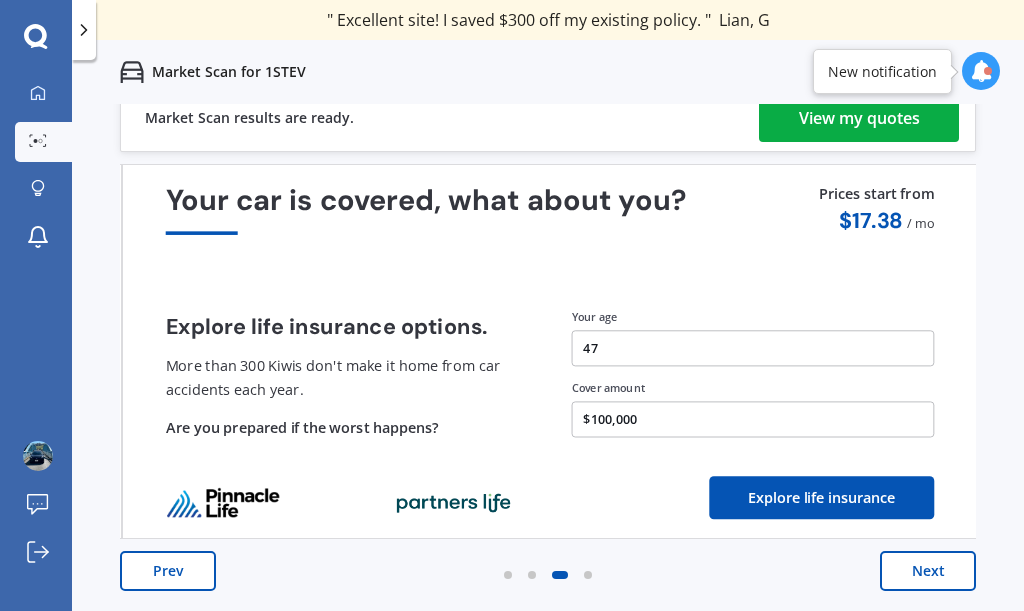 scroll, scrollTop: 20, scrollLeft: 0, axis: vertical 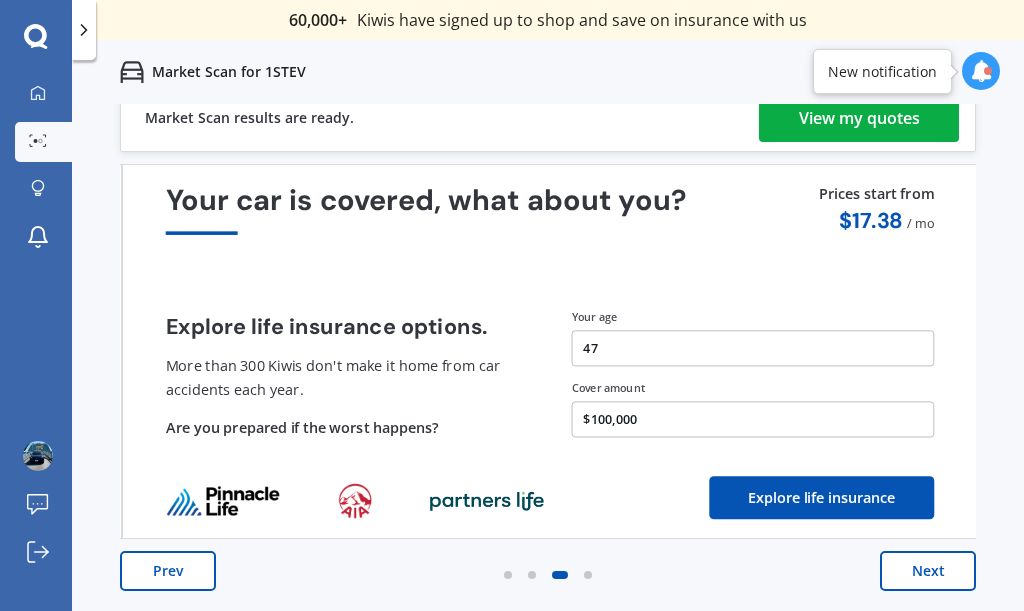 click on "Next" at bounding box center (928, 571) 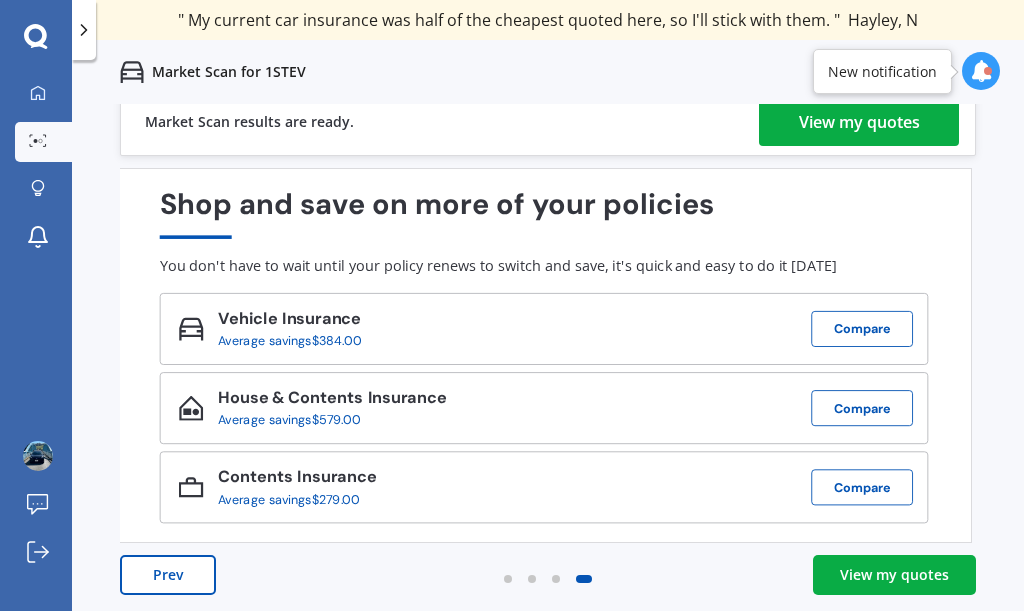 scroll, scrollTop: 14, scrollLeft: 0, axis: vertical 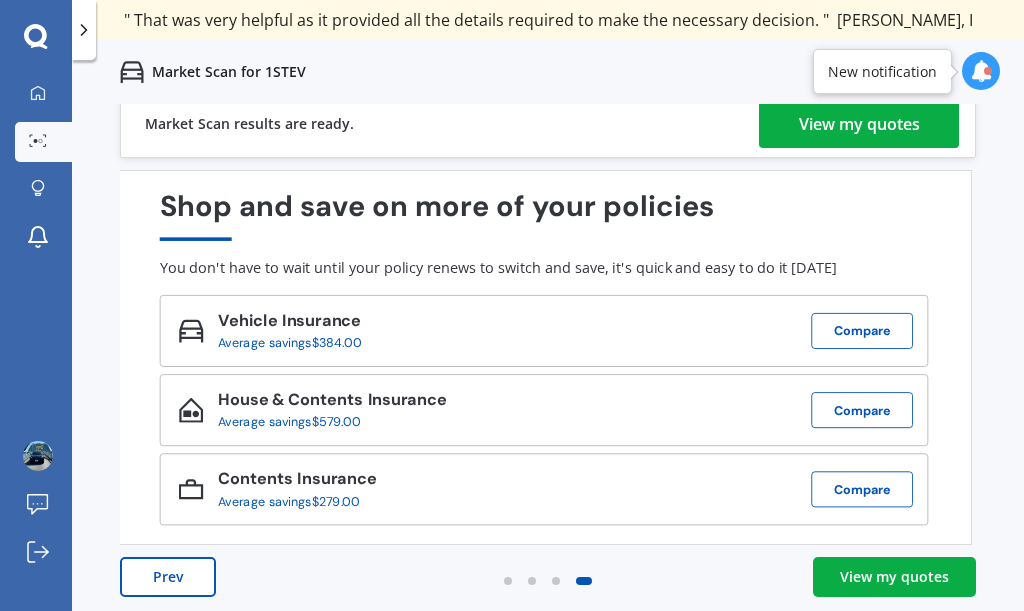 click on "View my quotes" at bounding box center (894, 577) 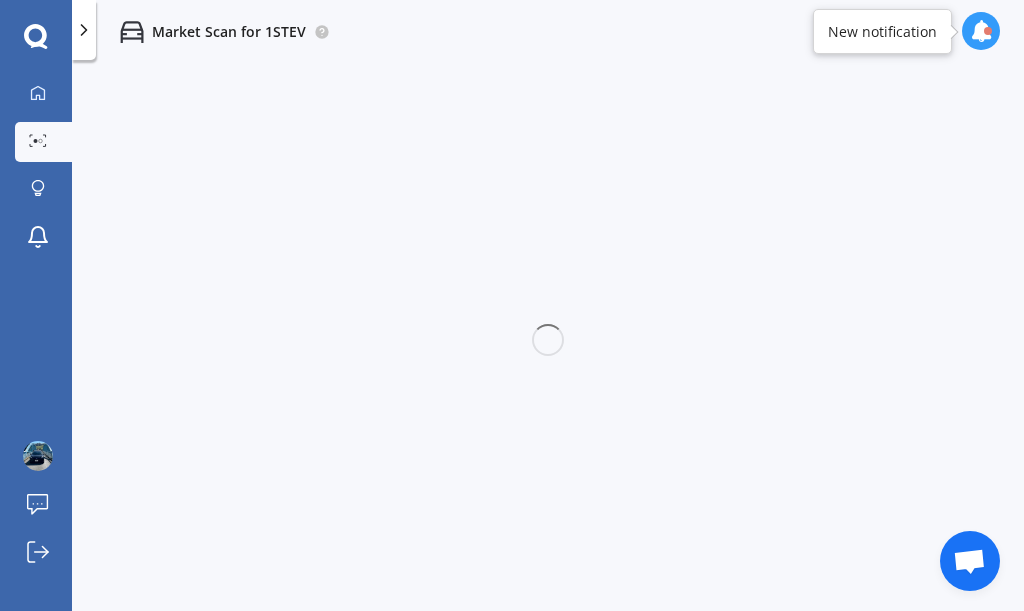 scroll, scrollTop: 0, scrollLeft: 0, axis: both 